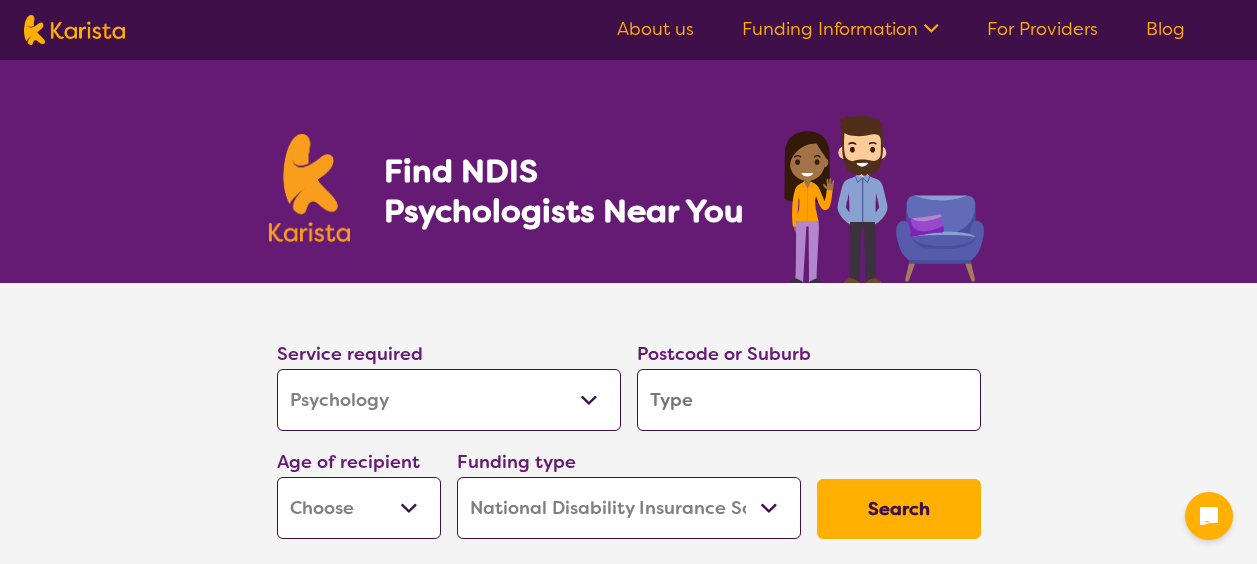 select on "Psychology" 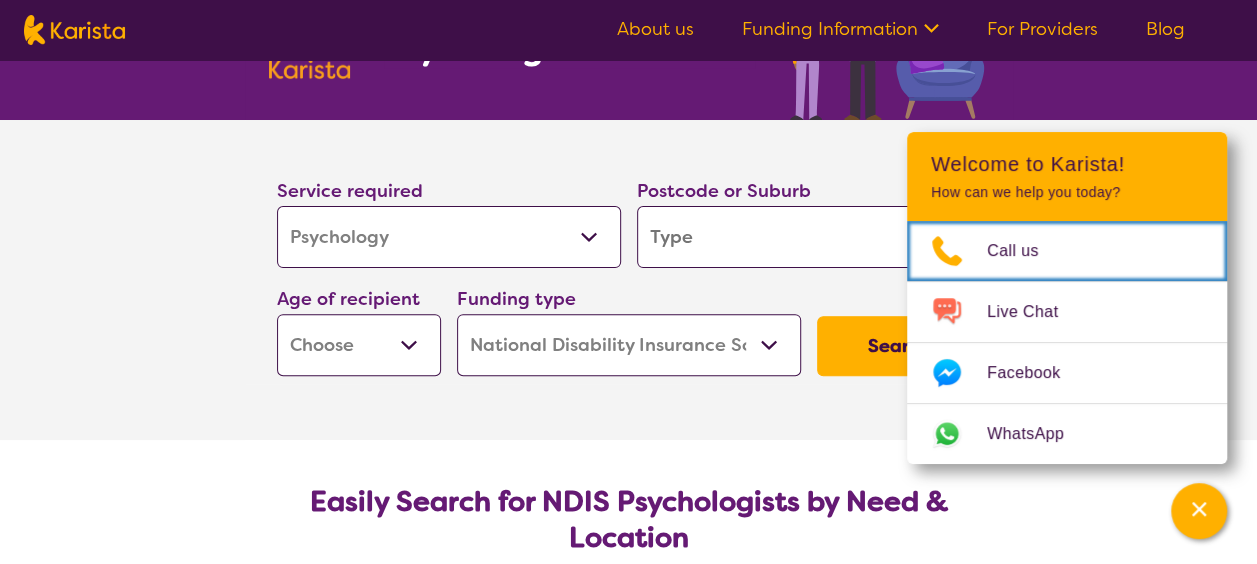 scroll, scrollTop: 180, scrollLeft: 0, axis: vertical 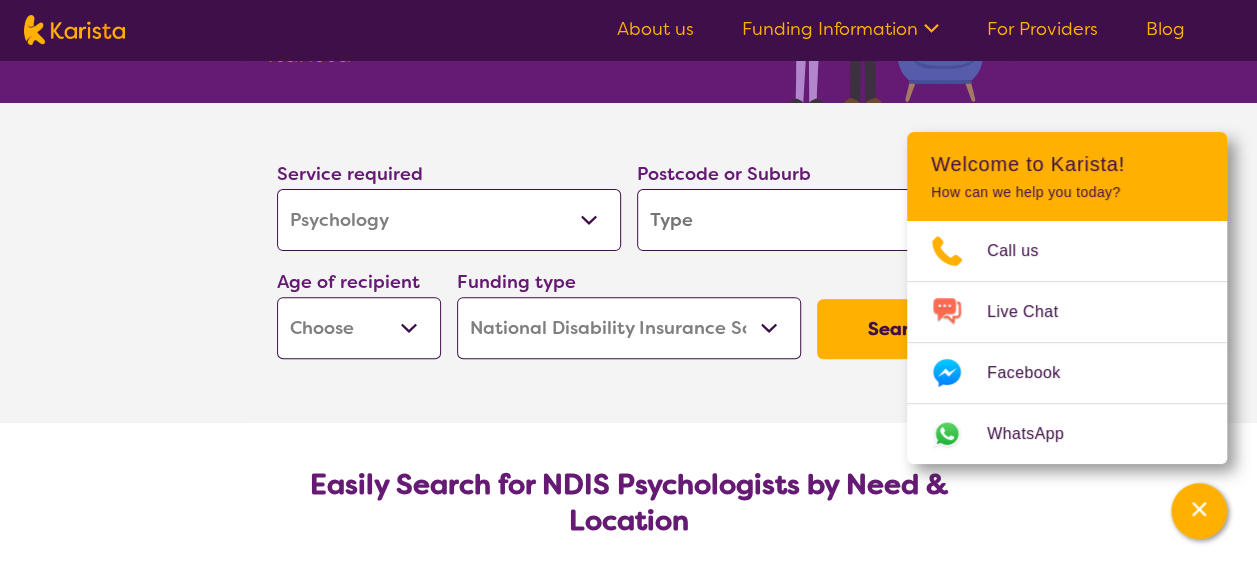 click on "Allied Health Assistant Assessment (ADHD or Autism) Behaviour support Counselling Dietitian Domestic and home help Employment Support Exercise physiology Home Care Package Provider Key Worker NDIS Plan management NDIS Support Coordination Nursing services Occupational therapy Personal care Physiotherapy Podiatry Psychology Psychosocial Recovery Coach Respite Speech therapy Support worker Supported accommodation" at bounding box center [449, 220] 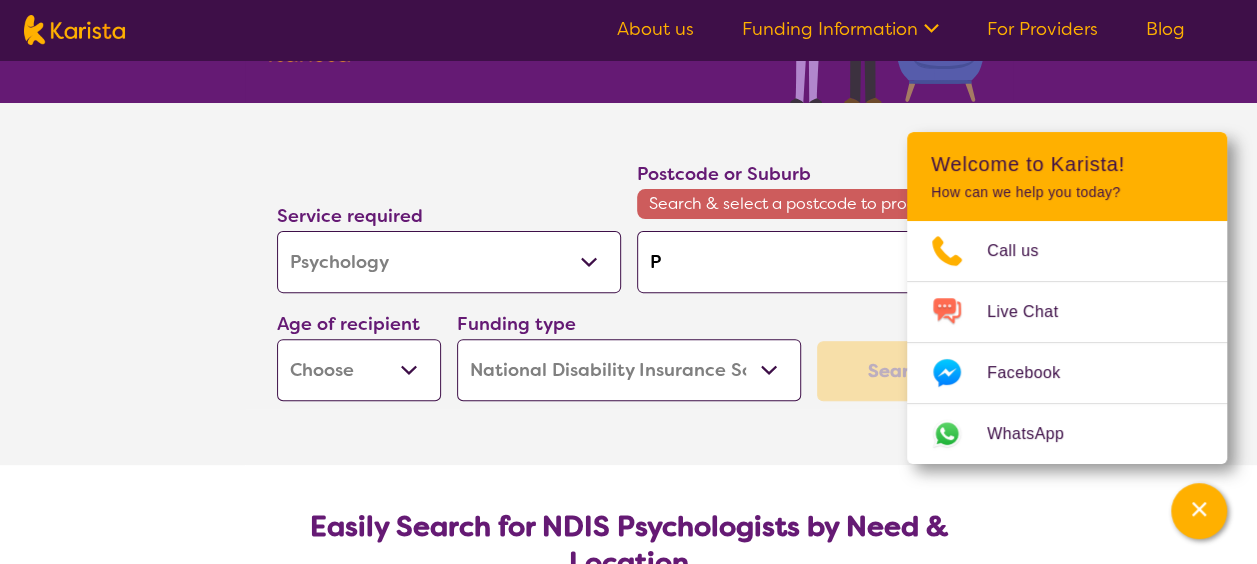 type on "Pe" 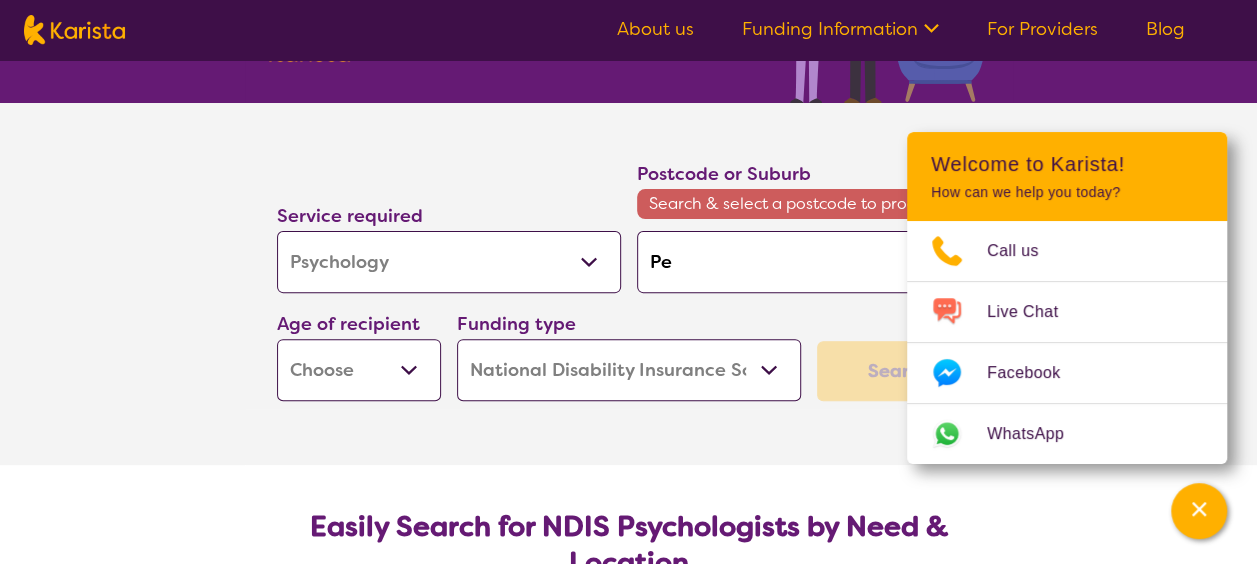 type on "[CITY]" 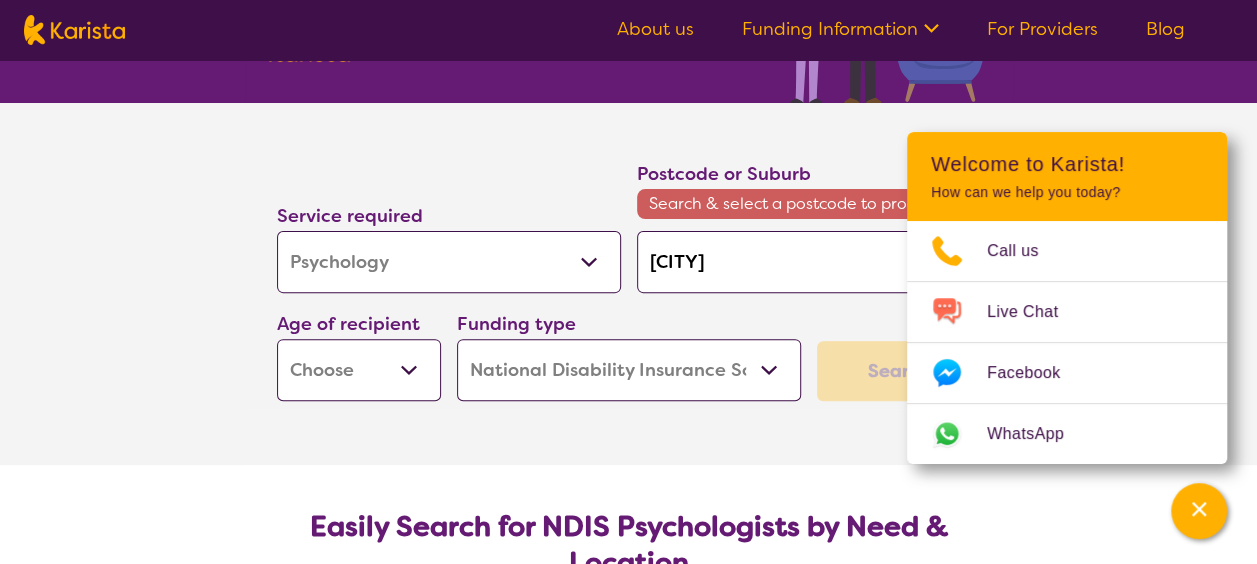 type on "[CITY]" 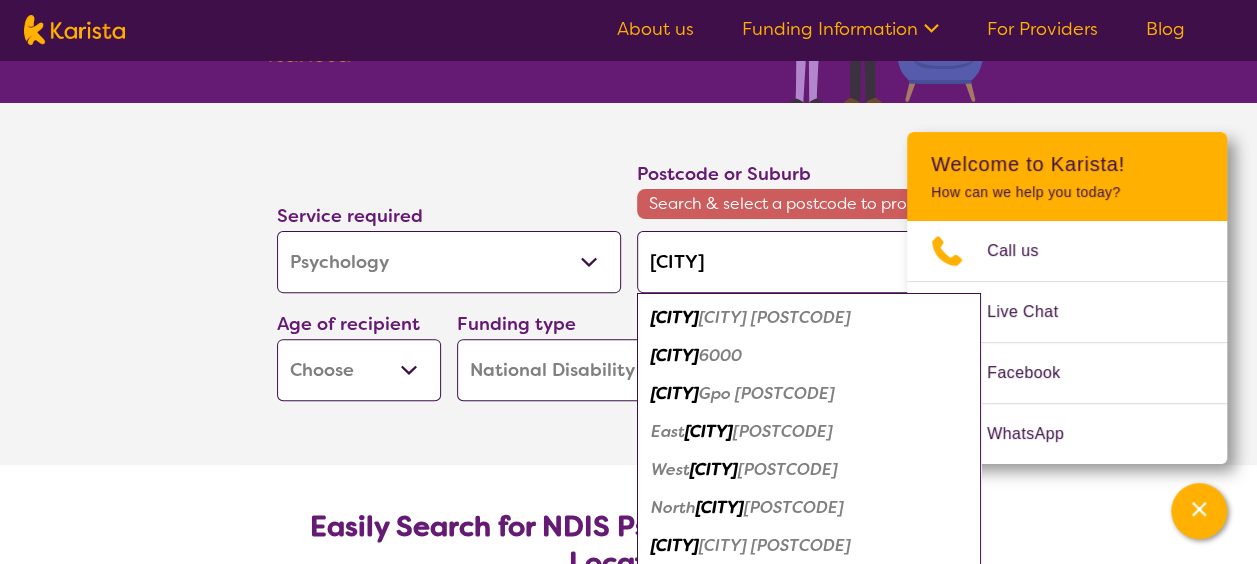 type on "[CITY]" 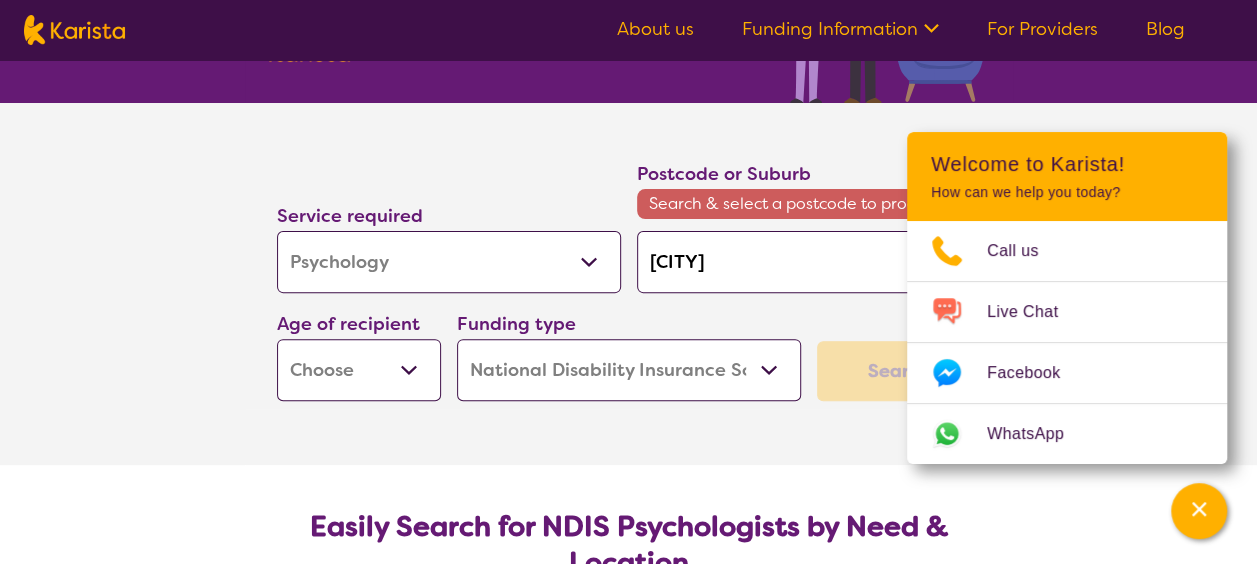 click on "Early Childhood - 0 to 9 Child - 10 to 11 Adolescent - 12 to 17 Adult - 18 to 64 Aged - 65+" at bounding box center [359, 370] 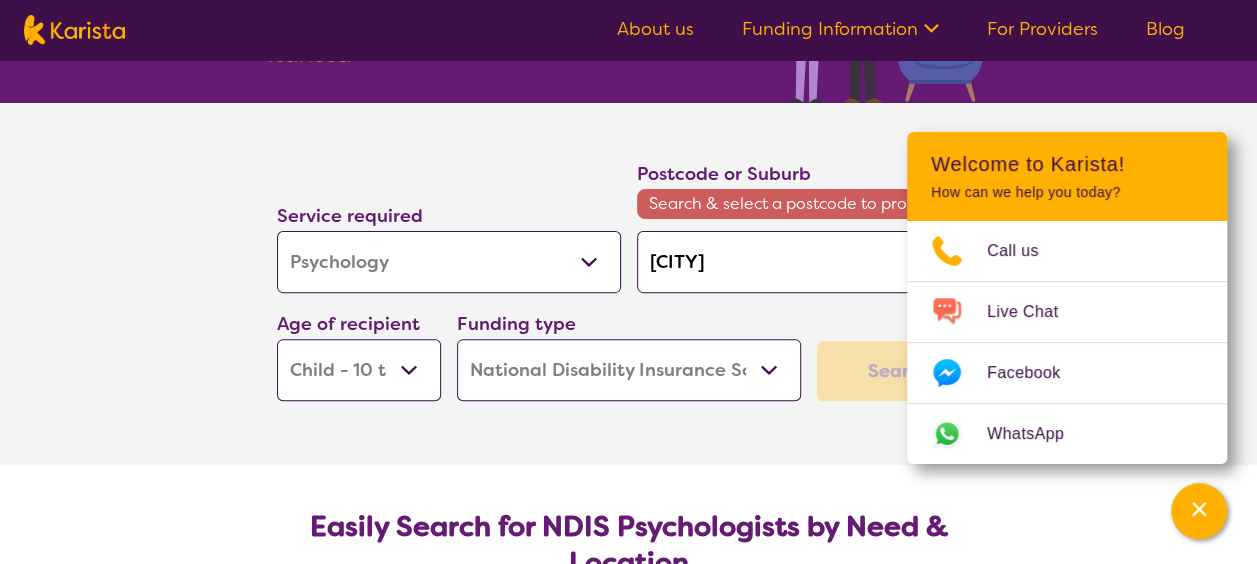 click on "Early Childhood - 0 to 9 Child - 10 to 11 Adolescent - 12 to 17 Adult - 18 to 64 Aged - 65+" at bounding box center [359, 370] 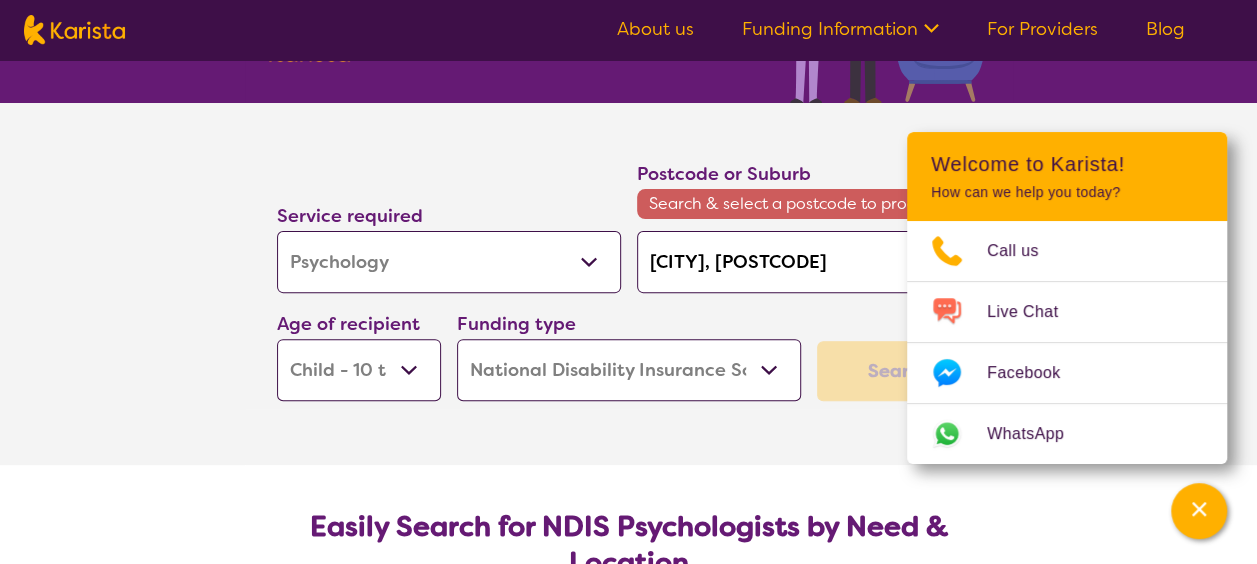 type on "[CITY], [POSTCODE]" 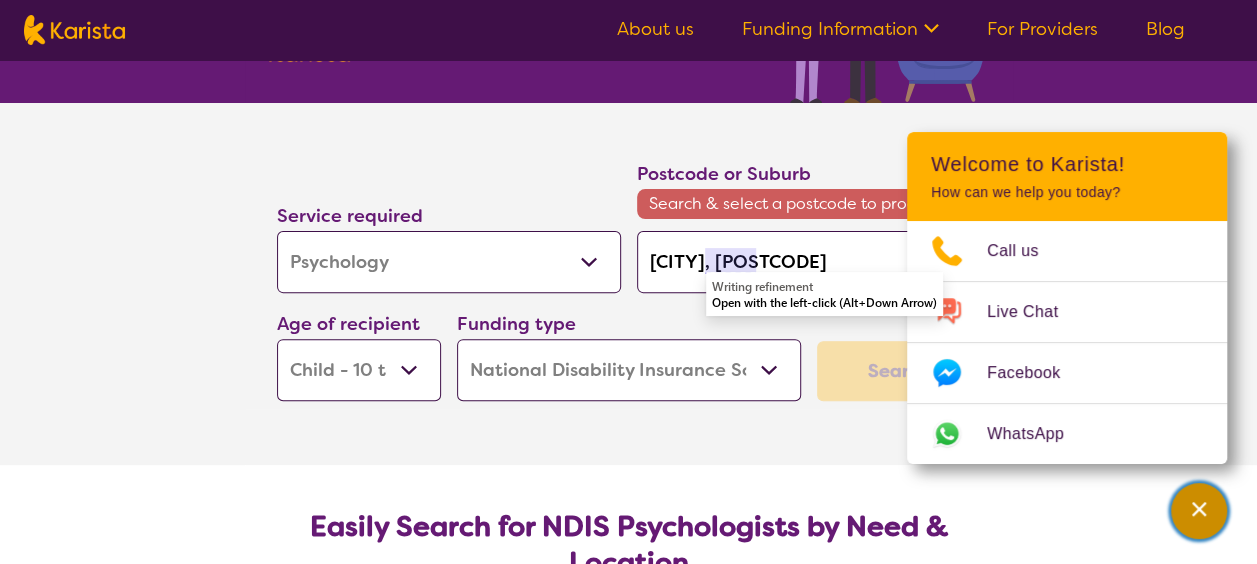 click 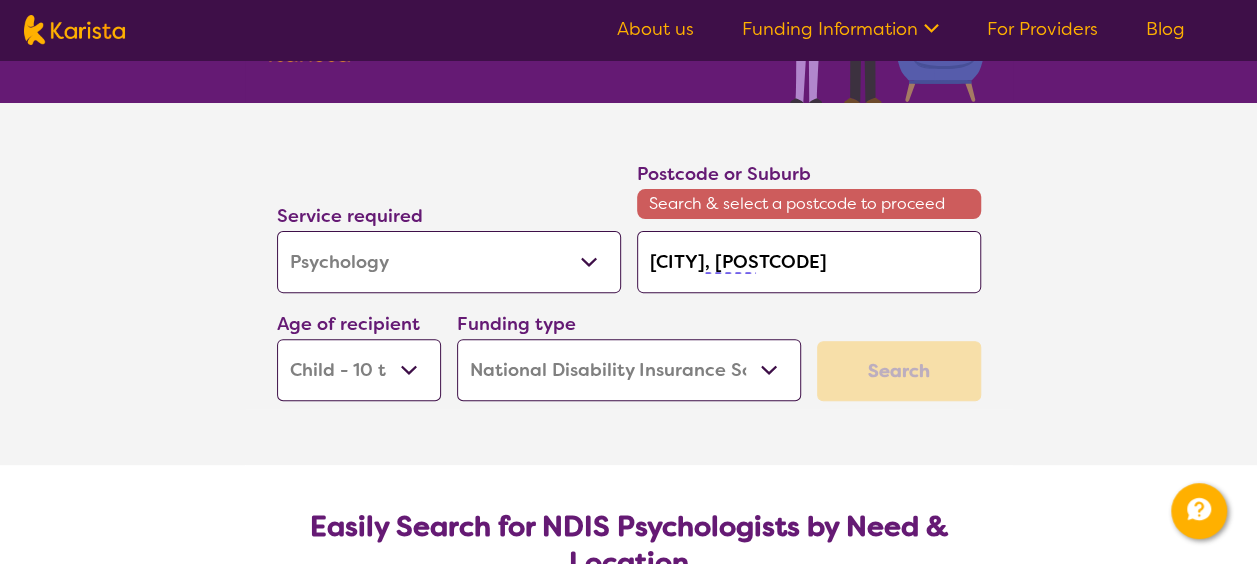click on "[CITY], [POSTCODE]" at bounding box center [809, 262] 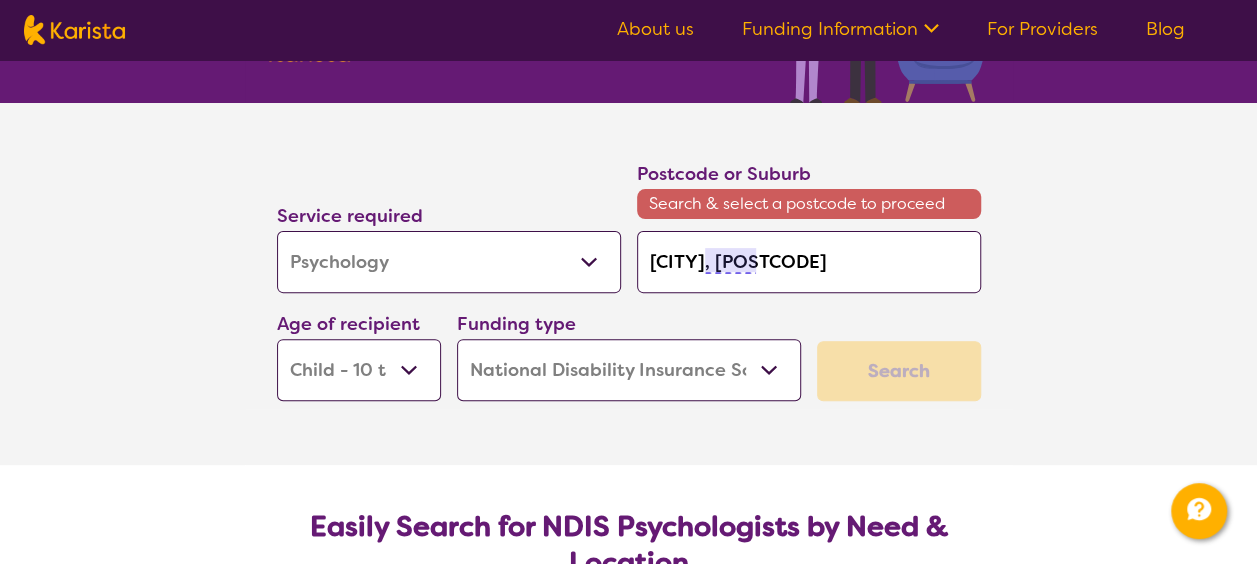 drag, startPoint x: 938, startPoint y: 256, endPoint x: 927, endPoint y: 256, distance: 11 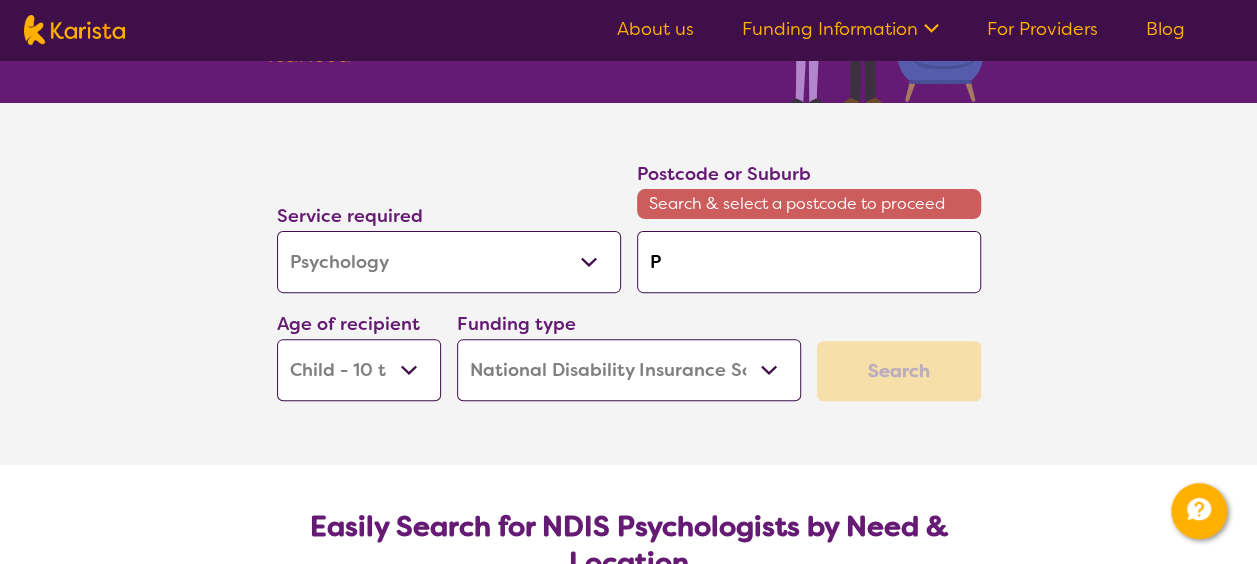 type on "[CITY]" 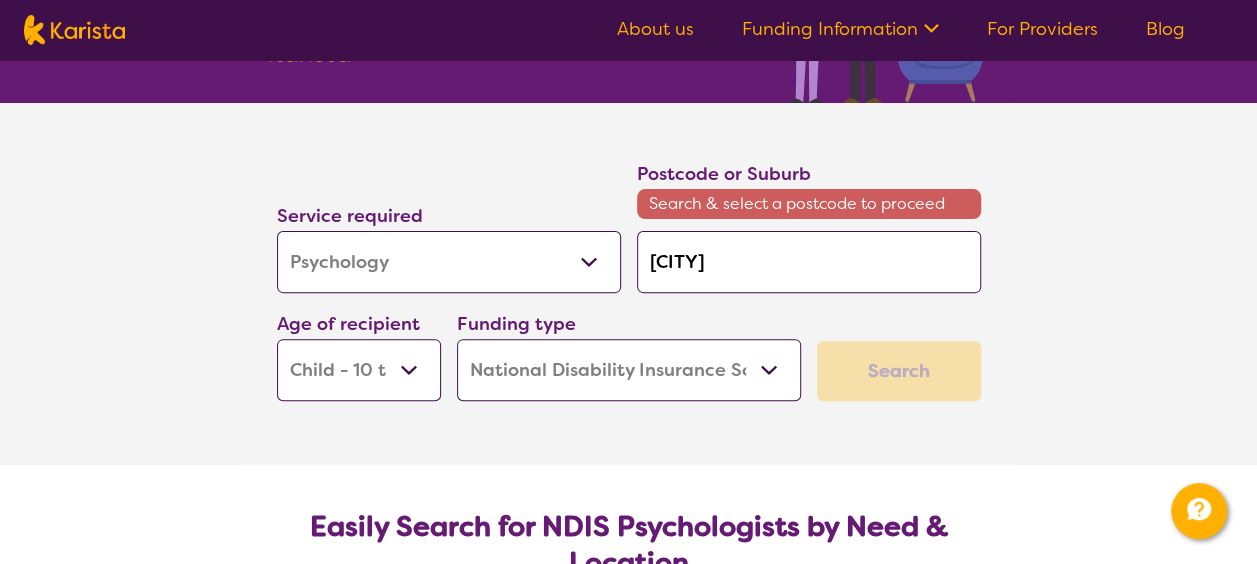 type on "[CITY]" 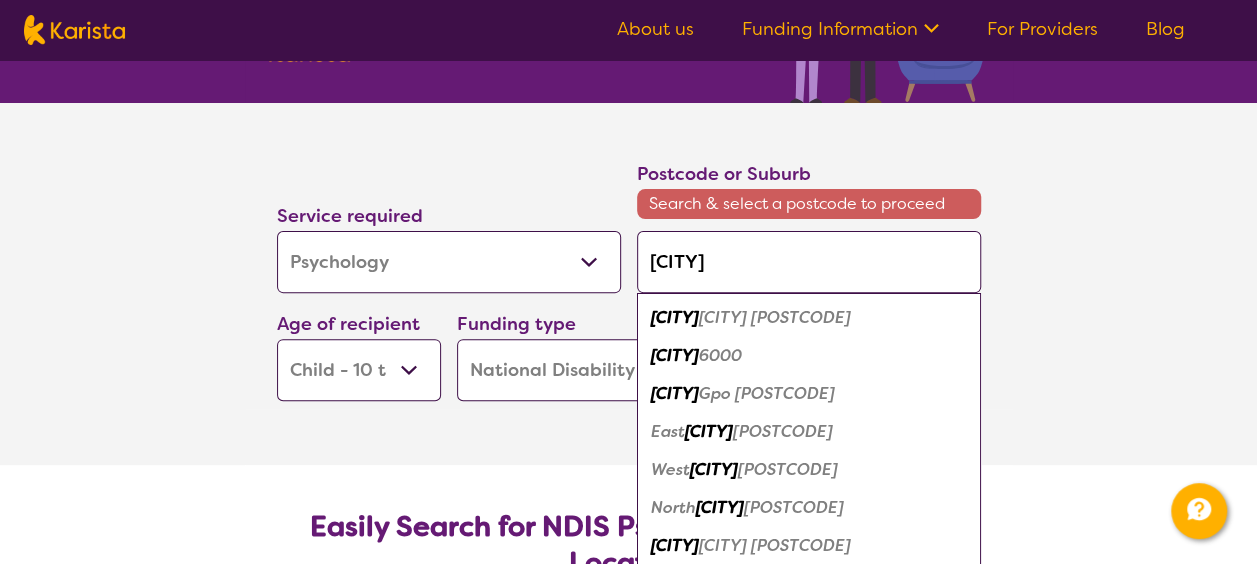 click on "6000" at bounding box center (720, 355) 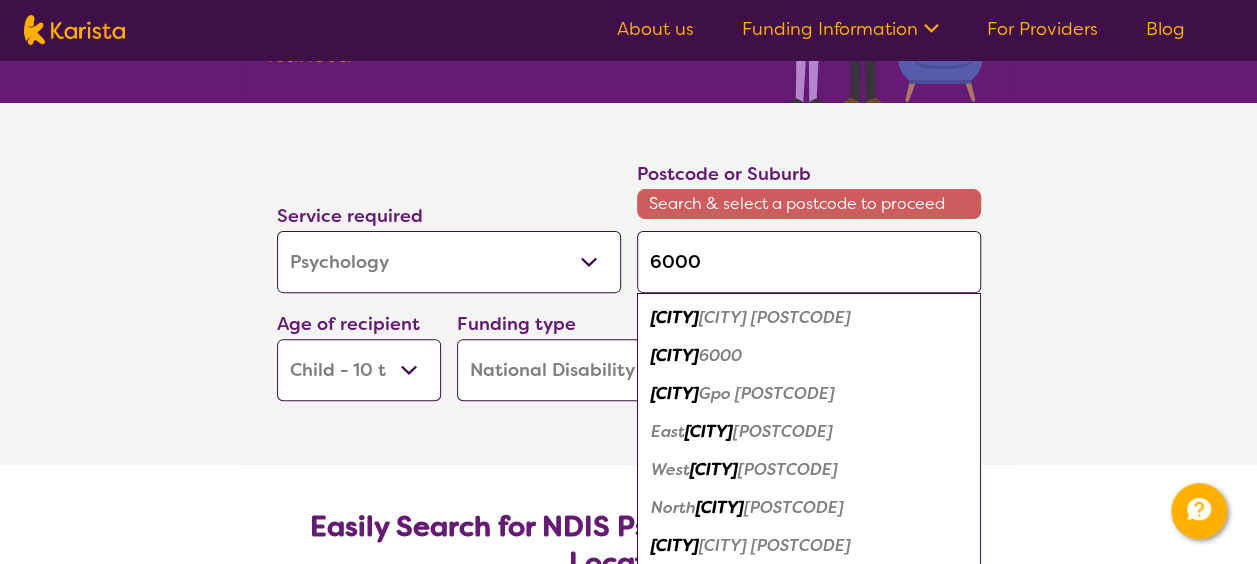type on "6000" 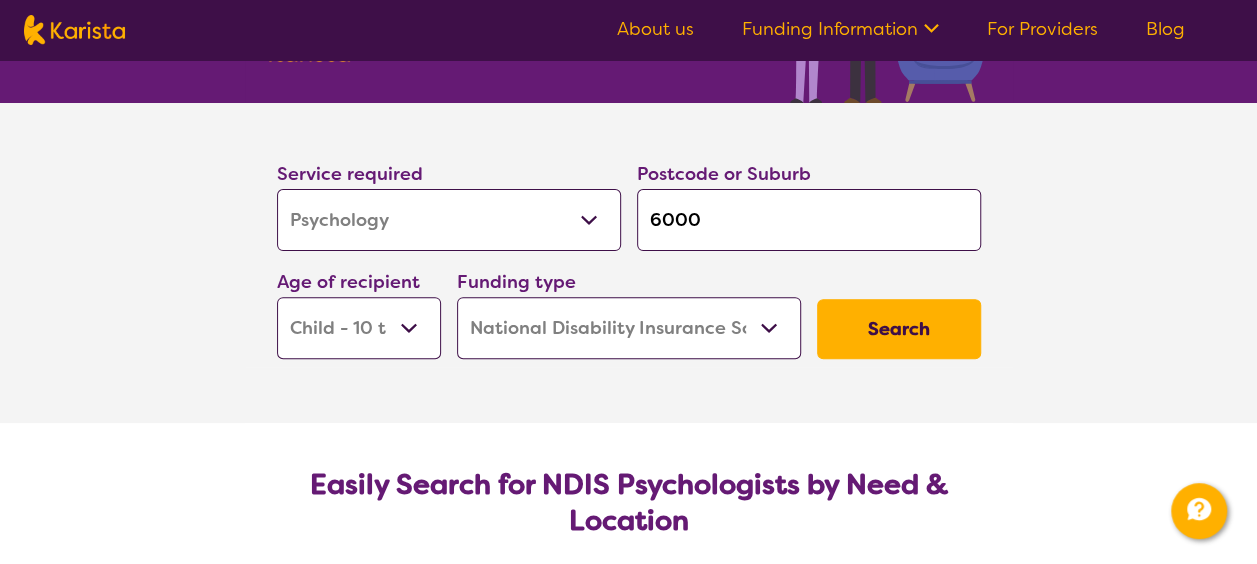 click on "Search" at bounding box center [899, 329] 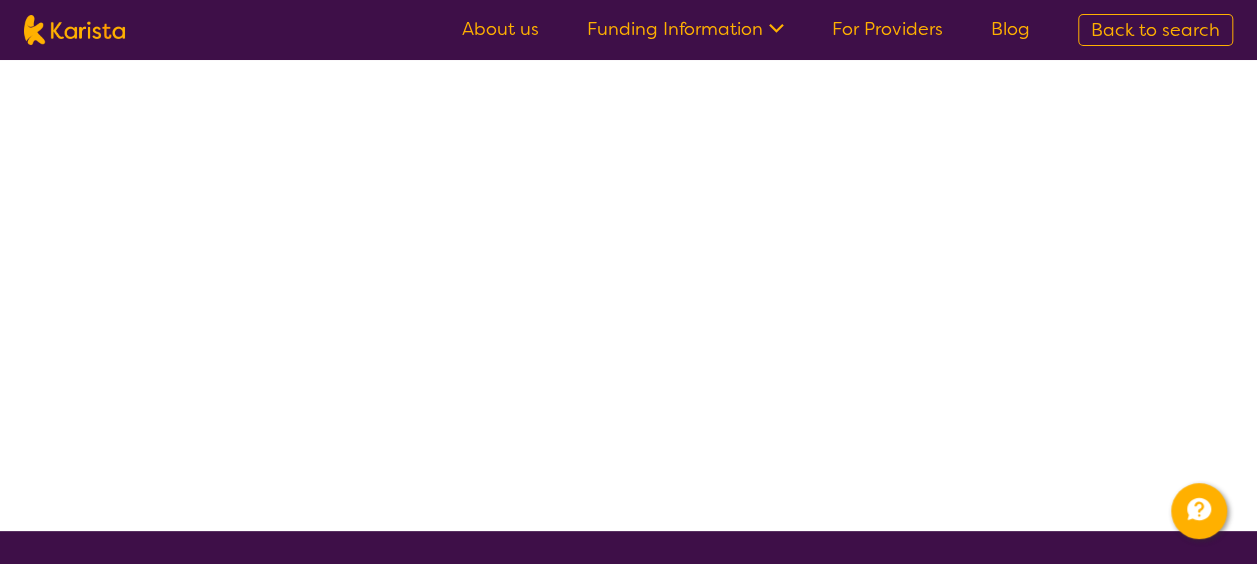 scroll, scrollTop: 0, scrollLeft: 0, axis: both 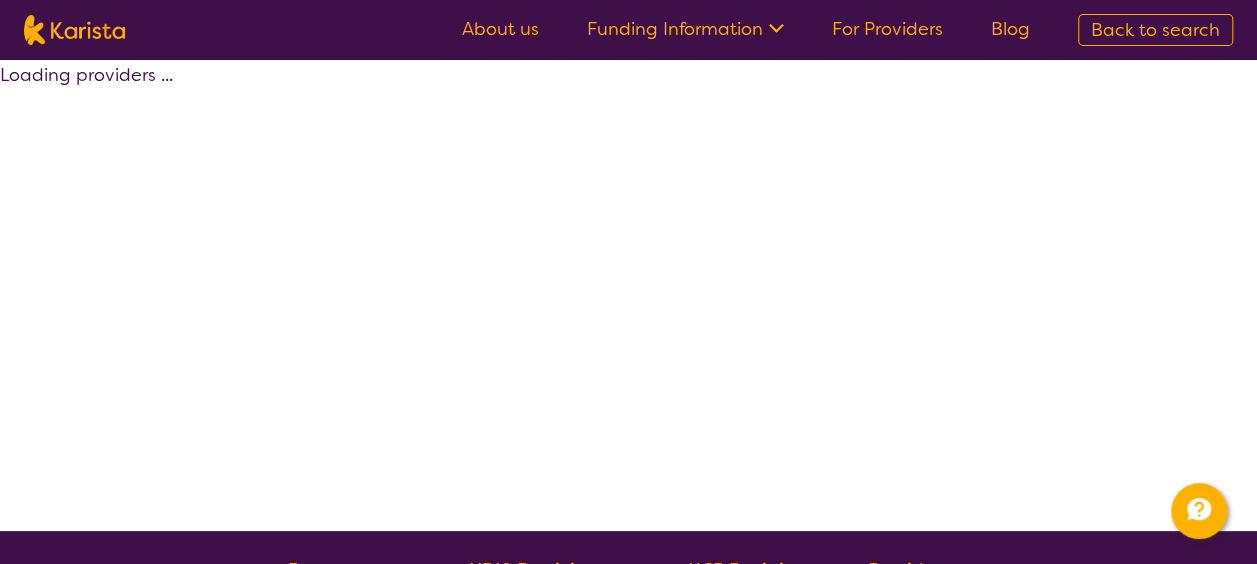 select on "by_score" 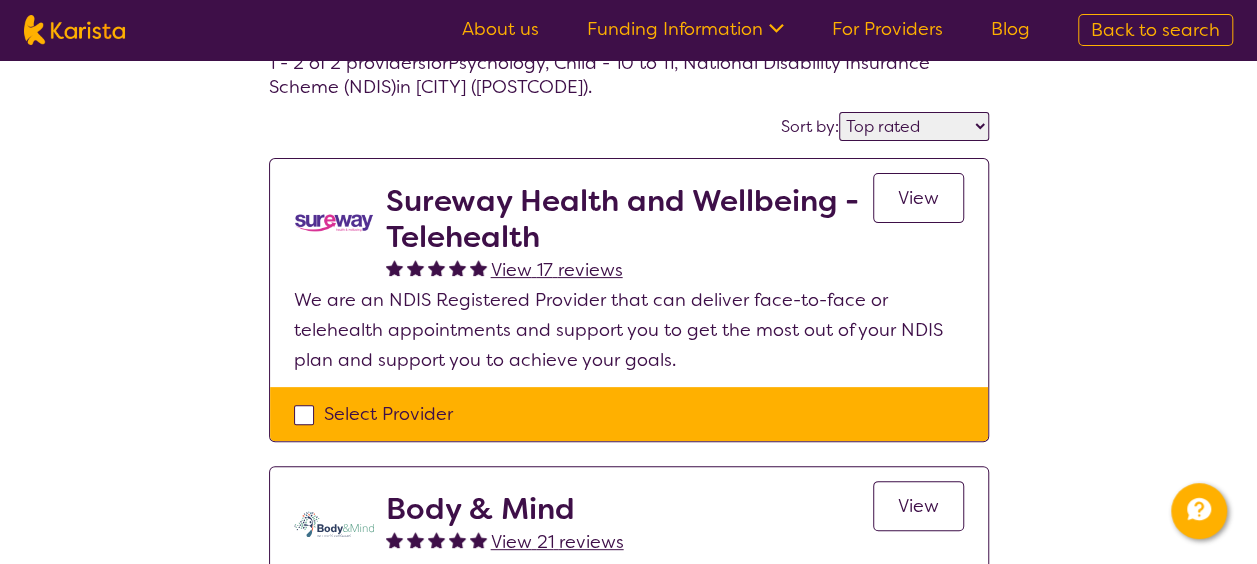 scroll, scrollTop: 122, scrollLeft: 0, axis: vertical 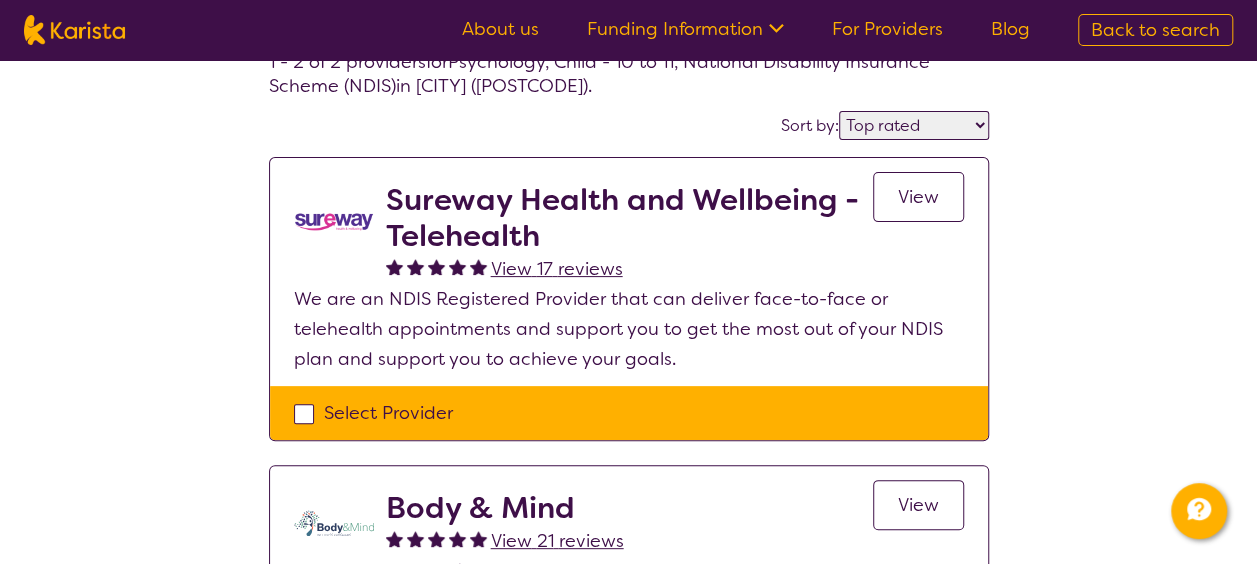 click on "View" at bounding box center (918, 197) 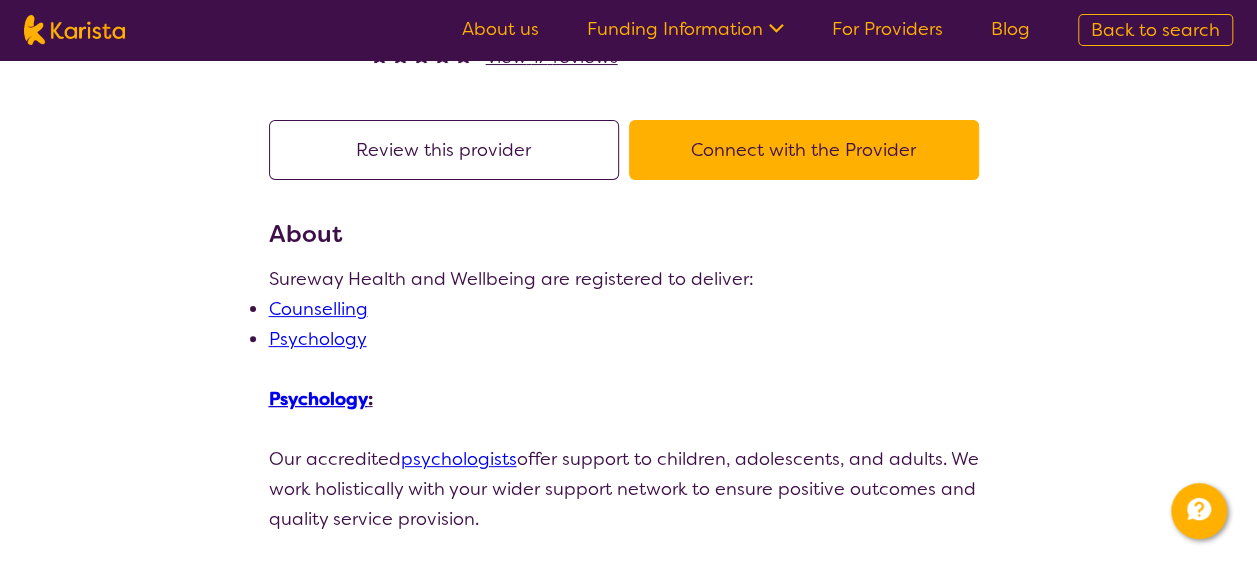 scroll, scrollTop: 0, scrollLeft: 0, axis: both 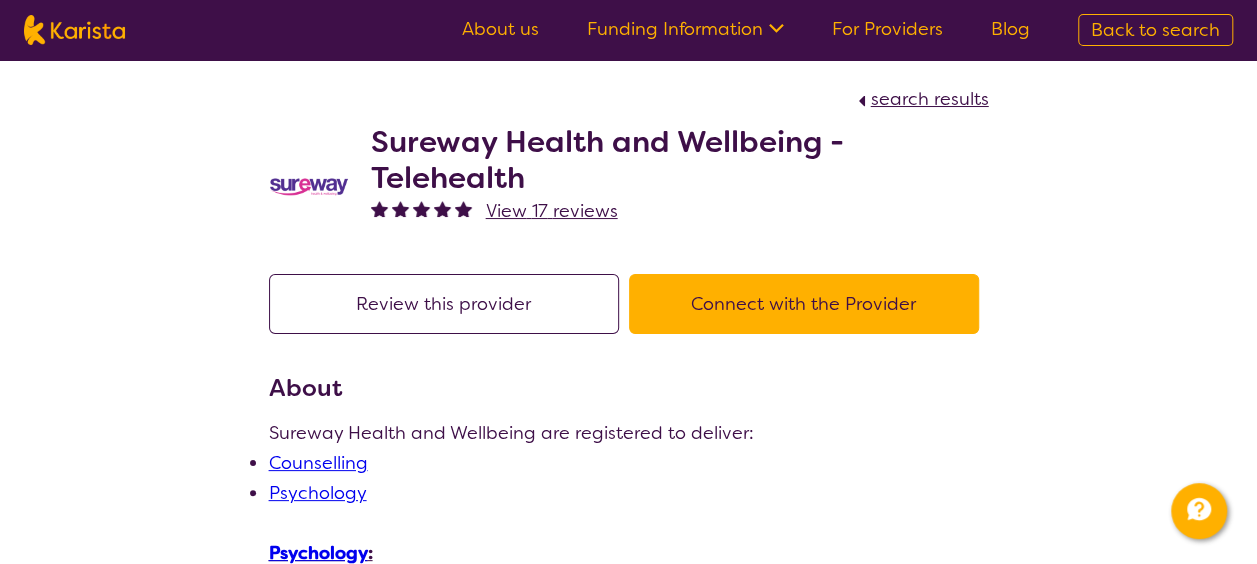 click on "search results" at bounding box center (930, 99) 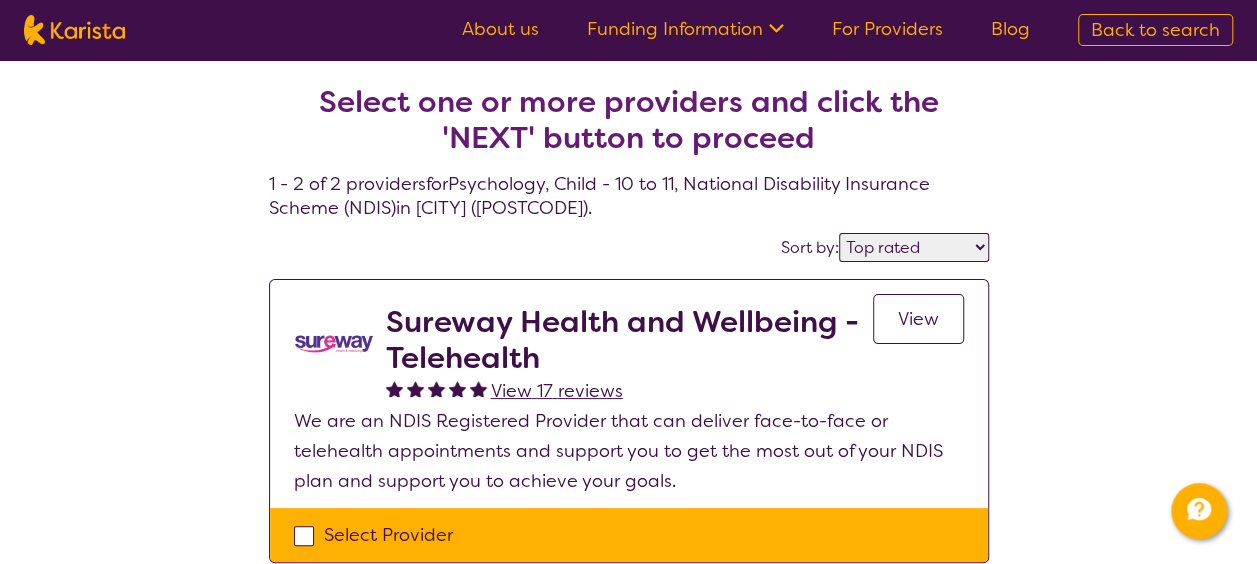click on "Back to search" at bounding box center (1155, 30) 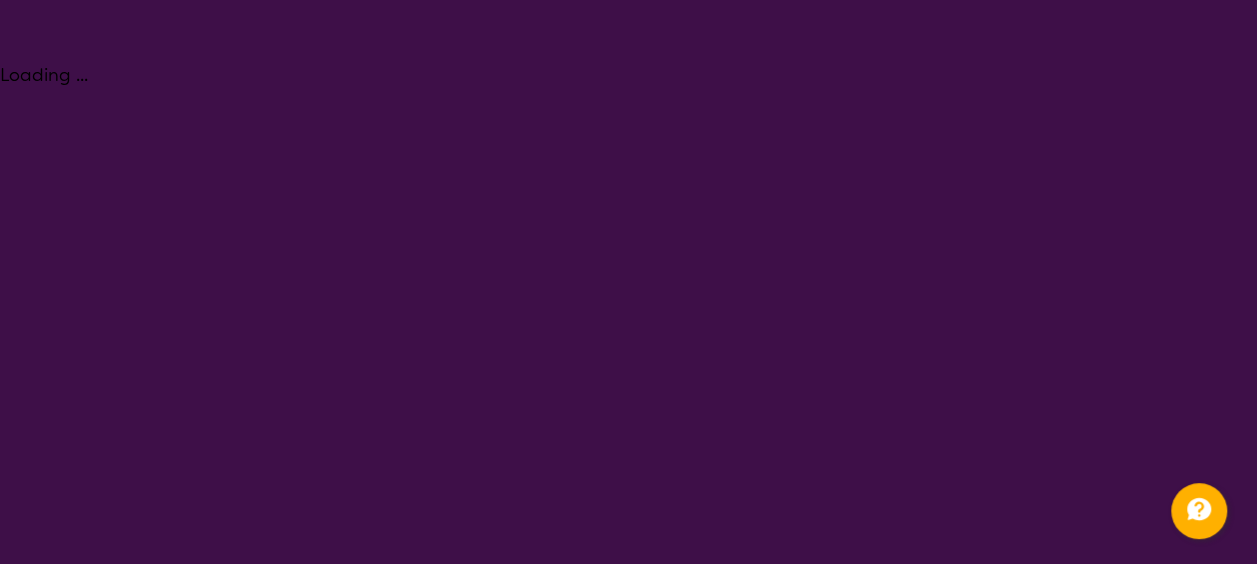 select on "Psychology" 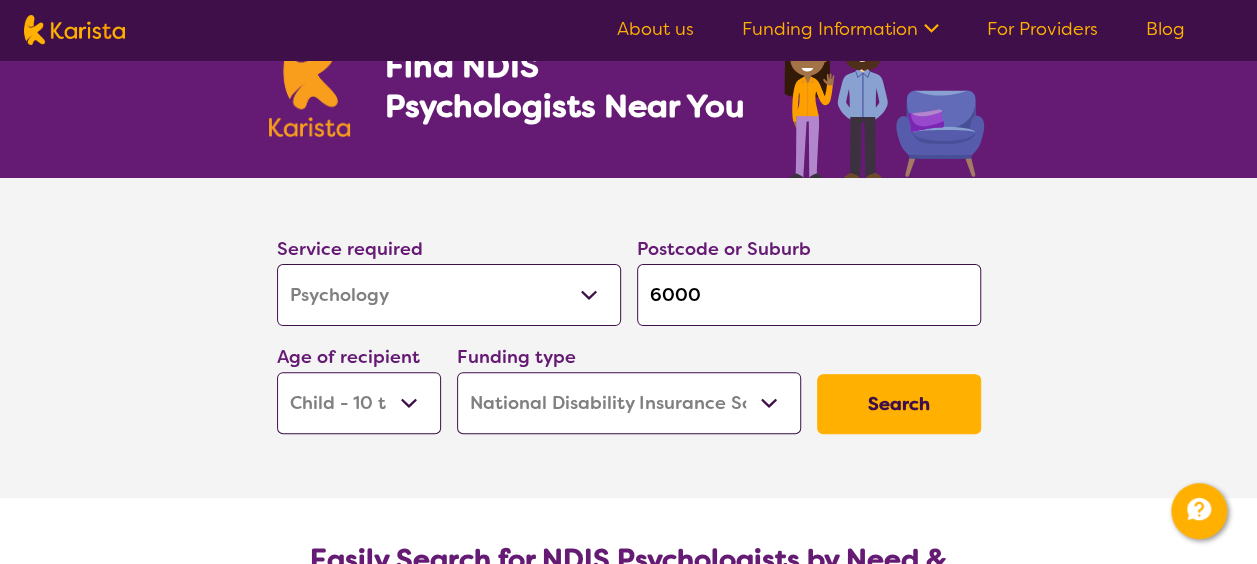 scroll, scrollTop: 107, scrollLeft: 0, axis: vertical 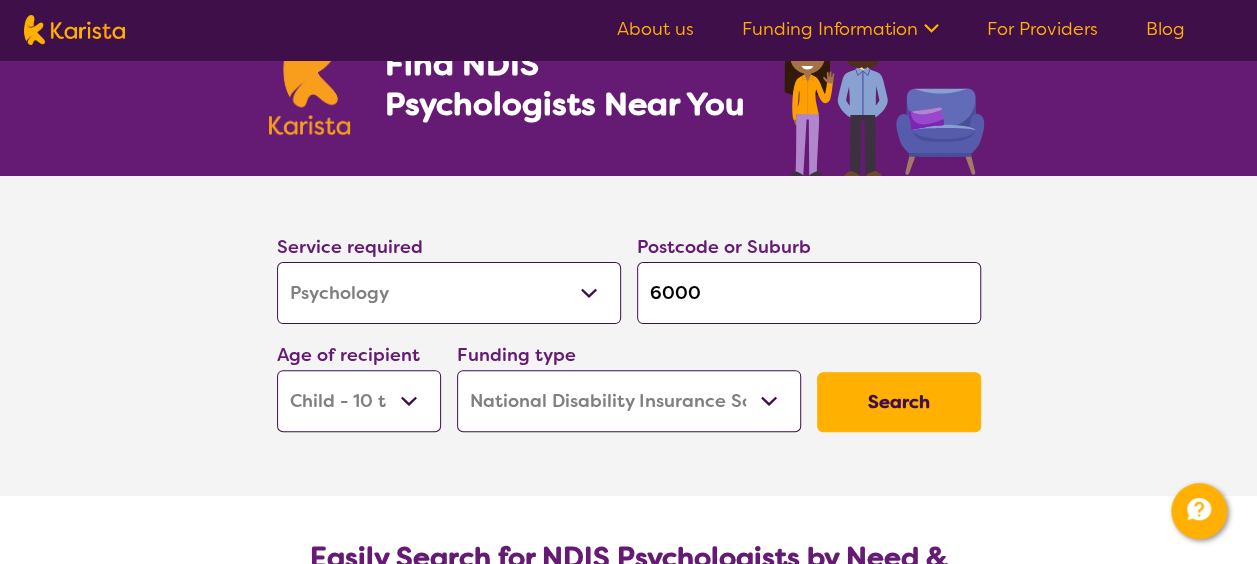 click on "Allied Health Assistant Assessment (ADHD or Autism) Behaviour support Counselling Dietitian Domestic and home help Employment Support Exercise physiology Home Care Package Provider Key Worker NDIS Plan management NDIS Support Coordination Nursing services Occupational therapy Personal care Physiotherapy Podiatry Psychology Psychosocial Recovery Coach Respite Speech therapy Support worker Supported accommodation" at bounding box center (449, 293) 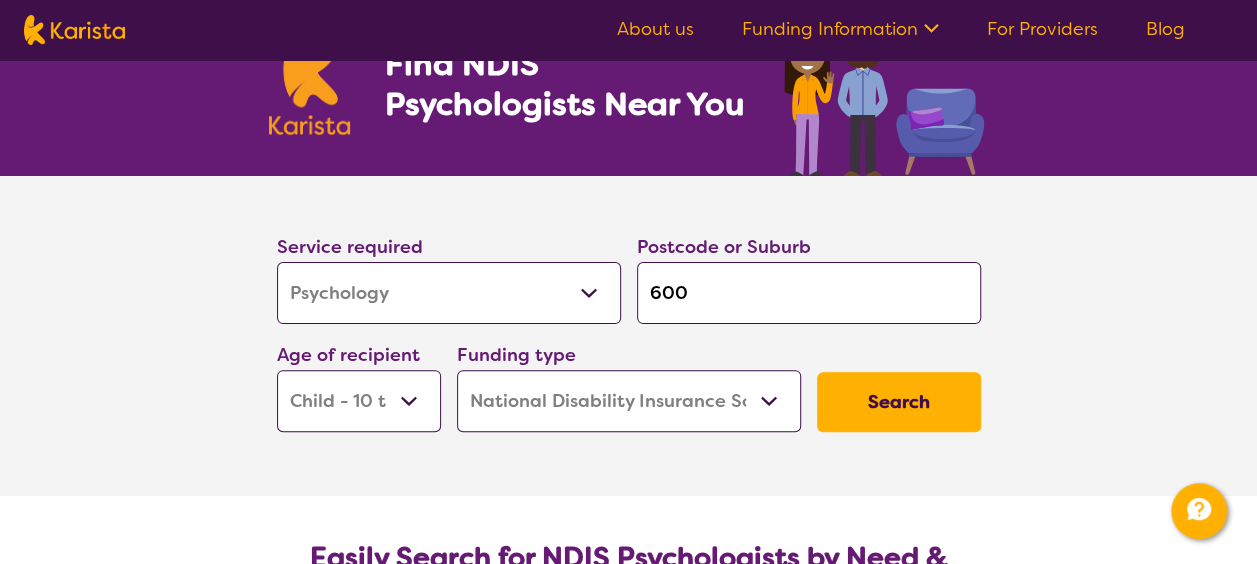 type on "60" 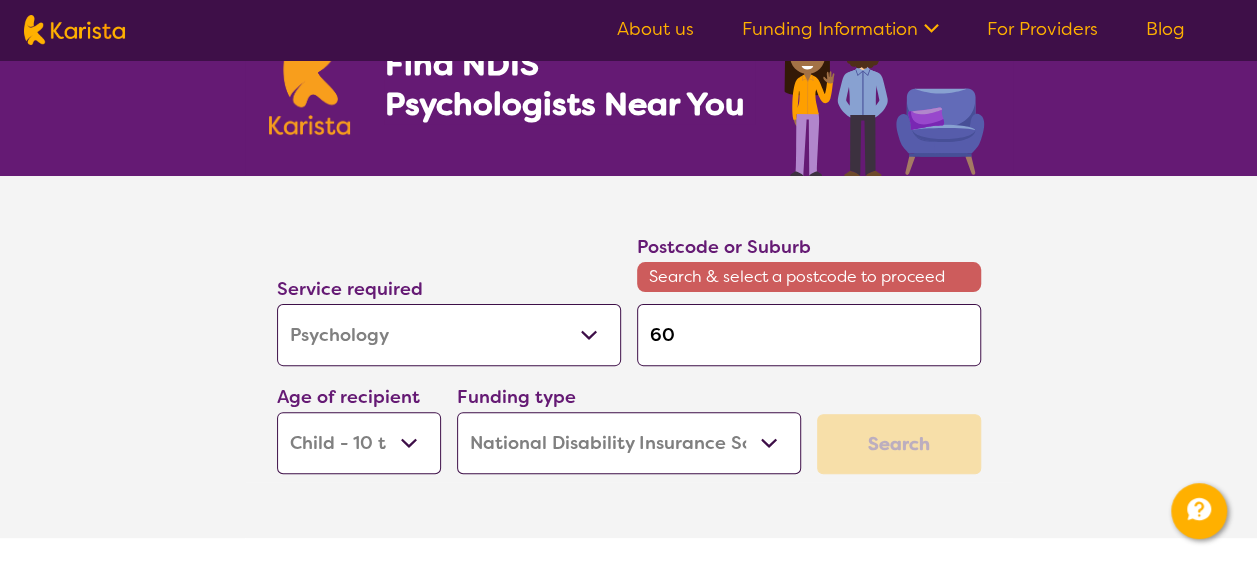 type on "6" 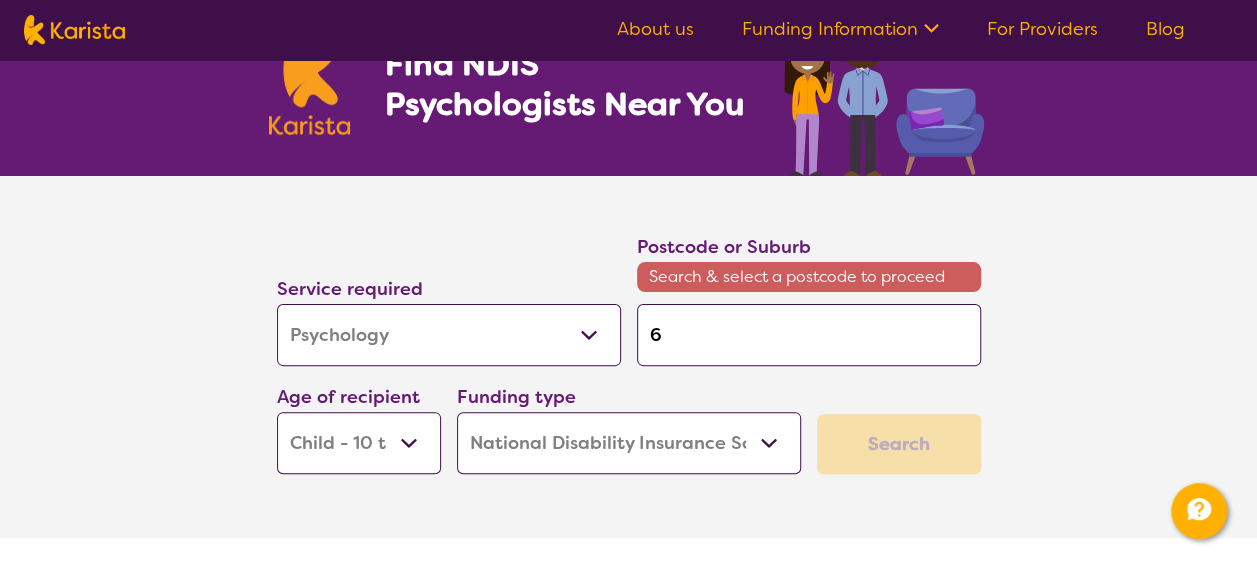 type 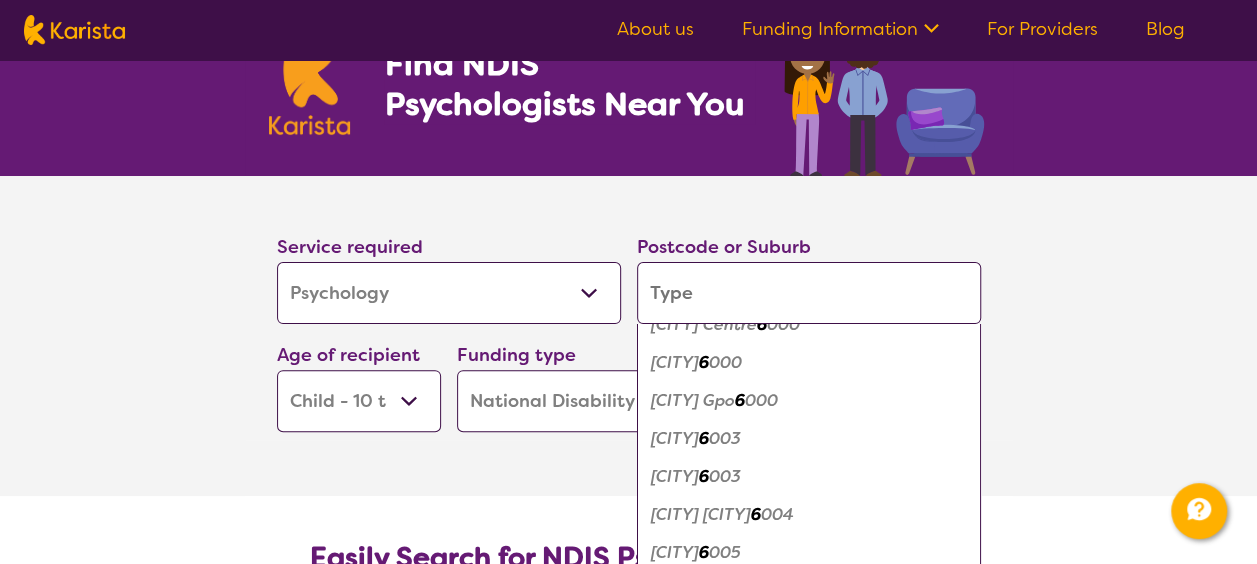 scroll, scrollTop: 1094, scrollLeft: 0, axis: vertical 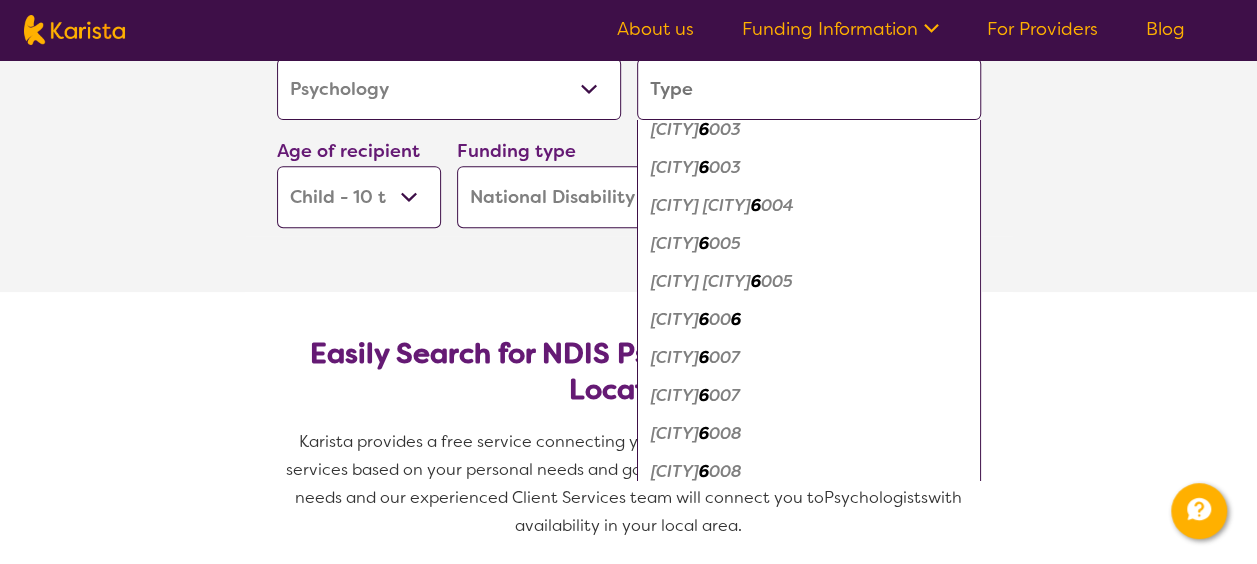 click on "[CITY]" at bounding box center [675, 319] 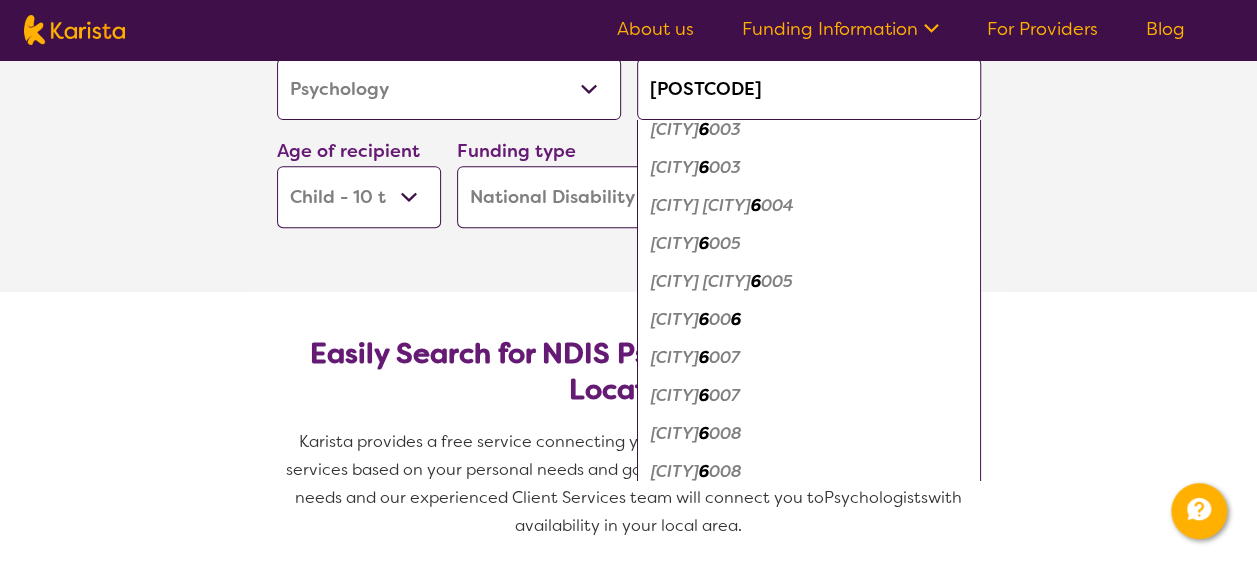 scroll, scrollTop: 0, scrollLeft: 0, axis: both 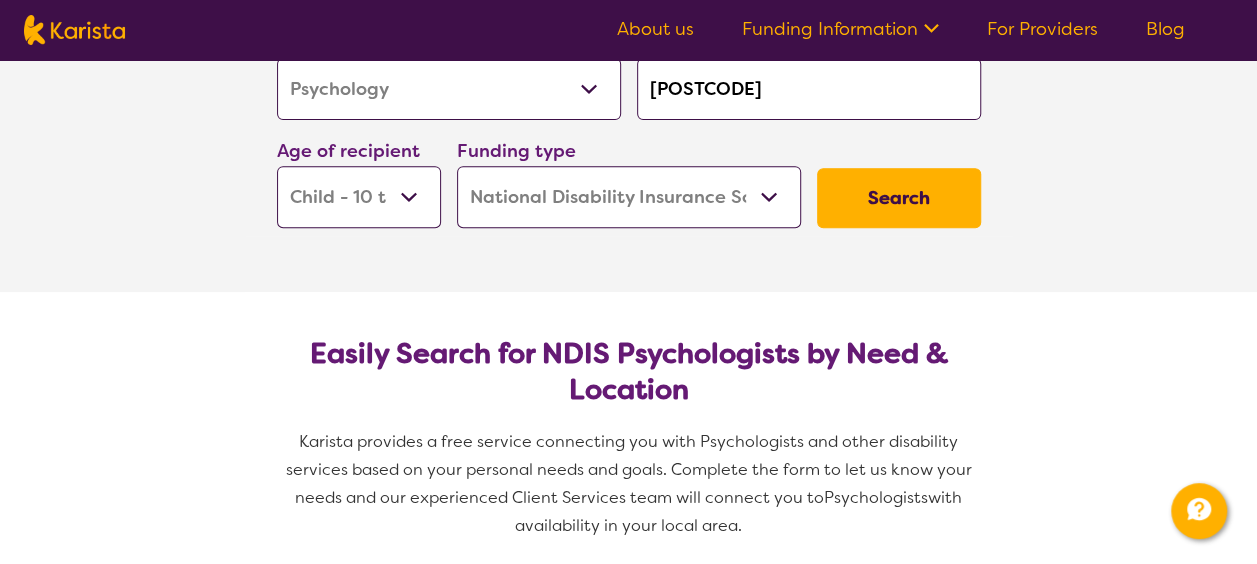 click on "Search" at bounding box center [899, 198] 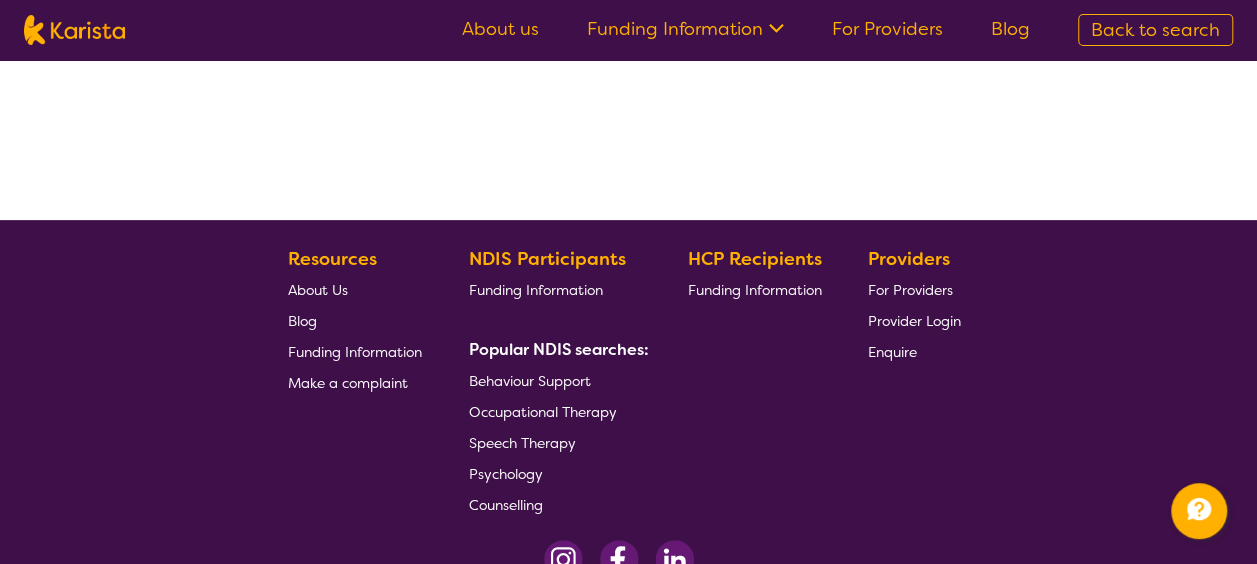 scroll, scrollTop: 0, scrollLeft: 0, axis: both 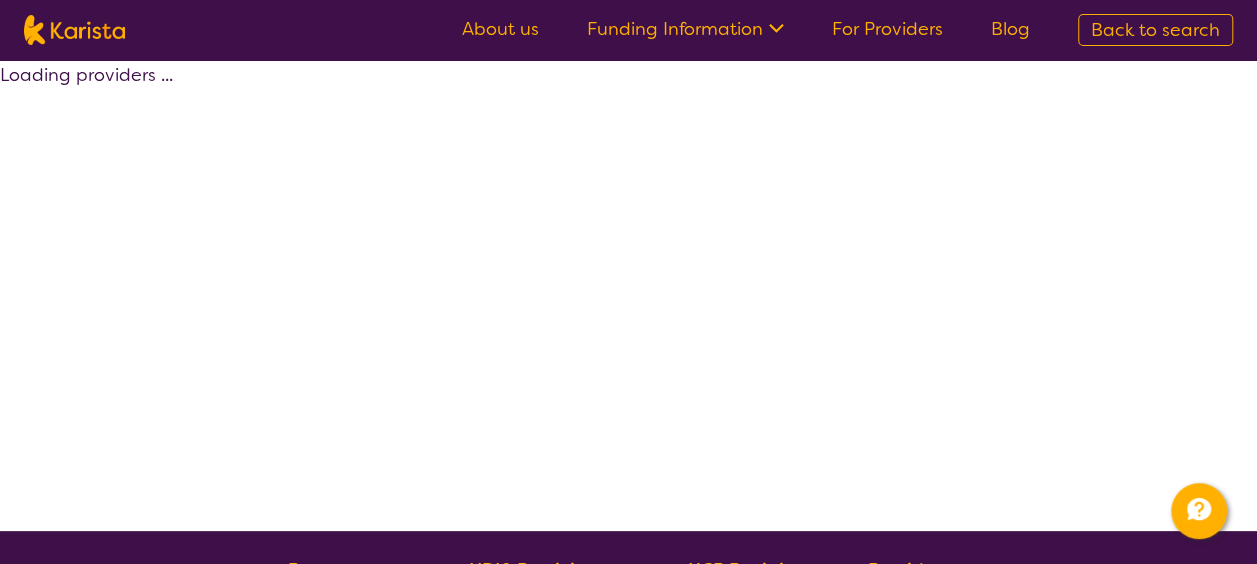 select on "by_score" 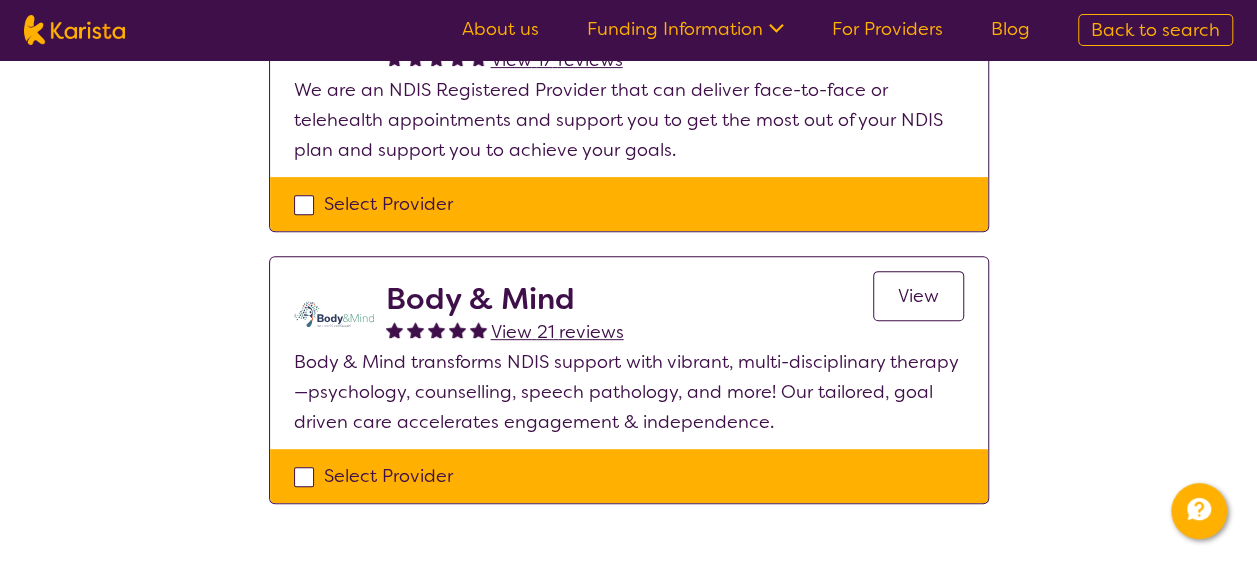 scroll, scrollTop: 332, scrollLeft: 0, axis: vertical 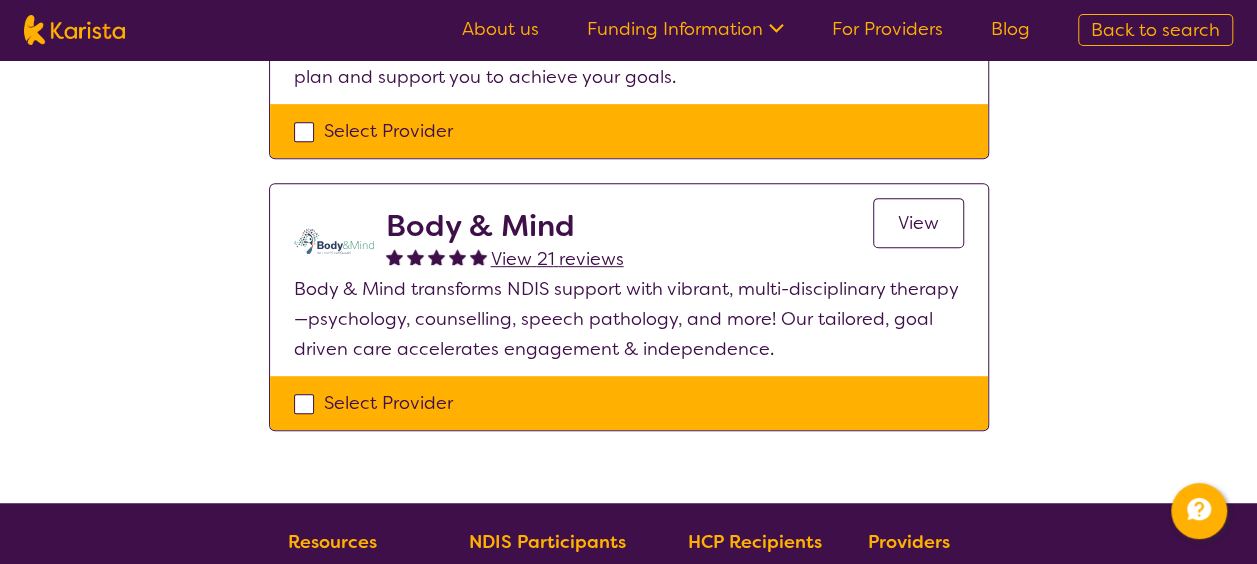 click on "View" at bounding box center [918, 223] 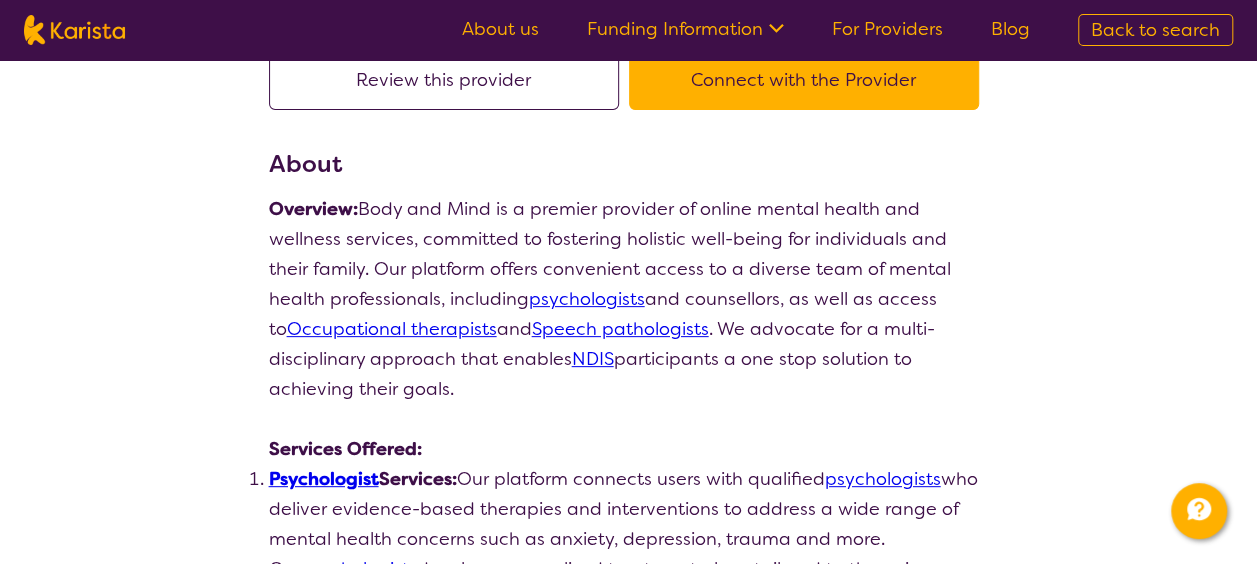 scroll, scrollTop: 0, scrollLeft: 0, axis: both 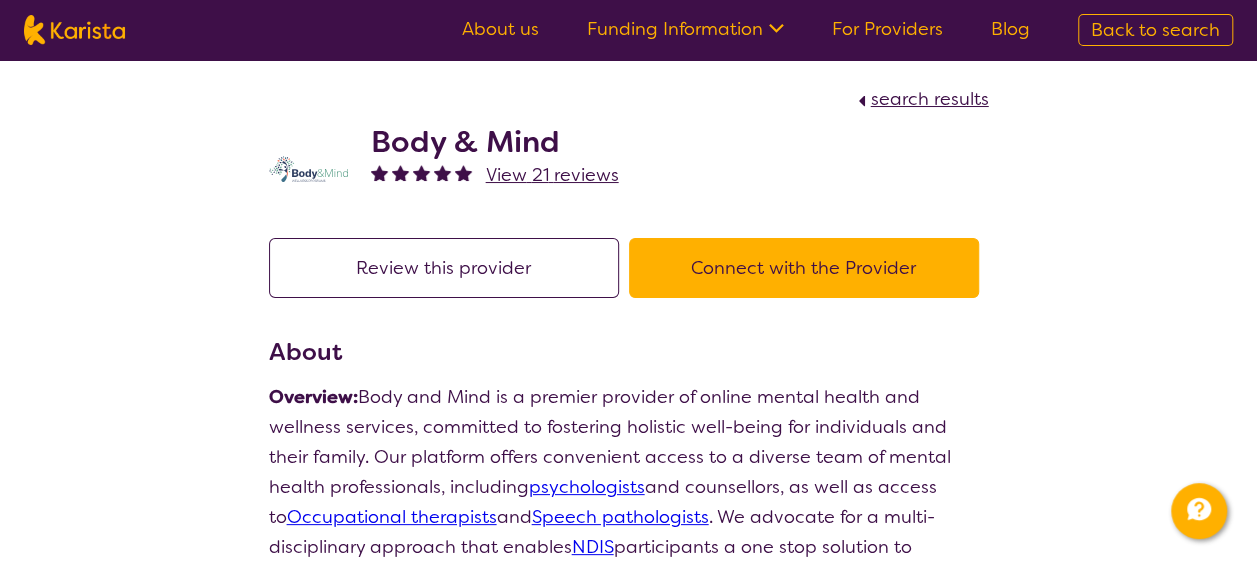 click at bounding box center [309, 169] 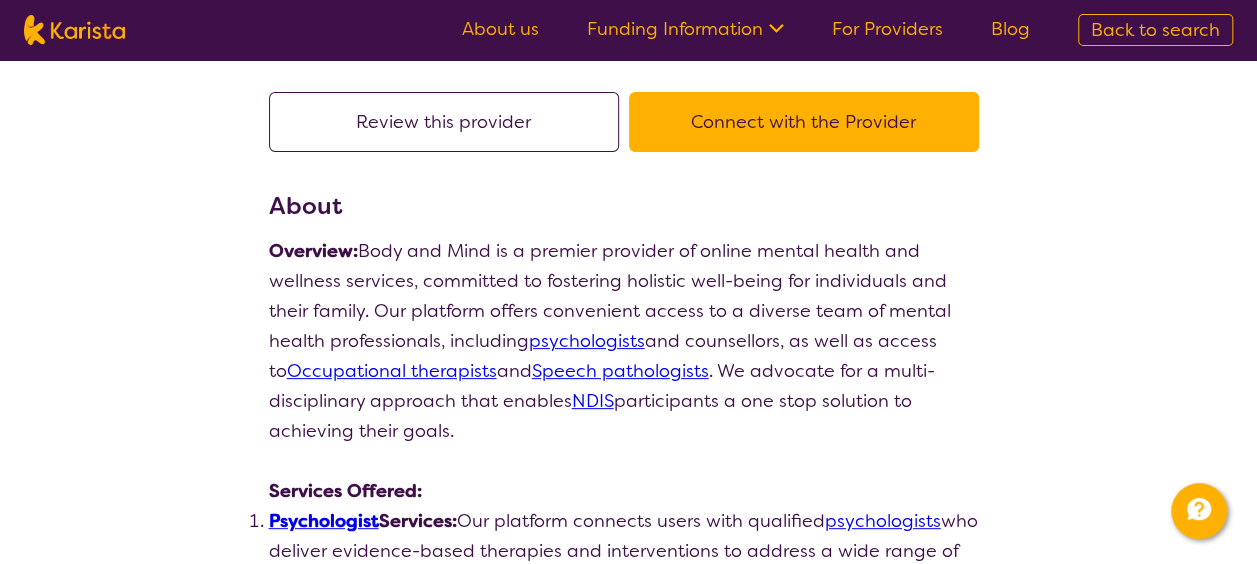 scroll, scrollTop: 0, scrollLeft: 0, axis: both 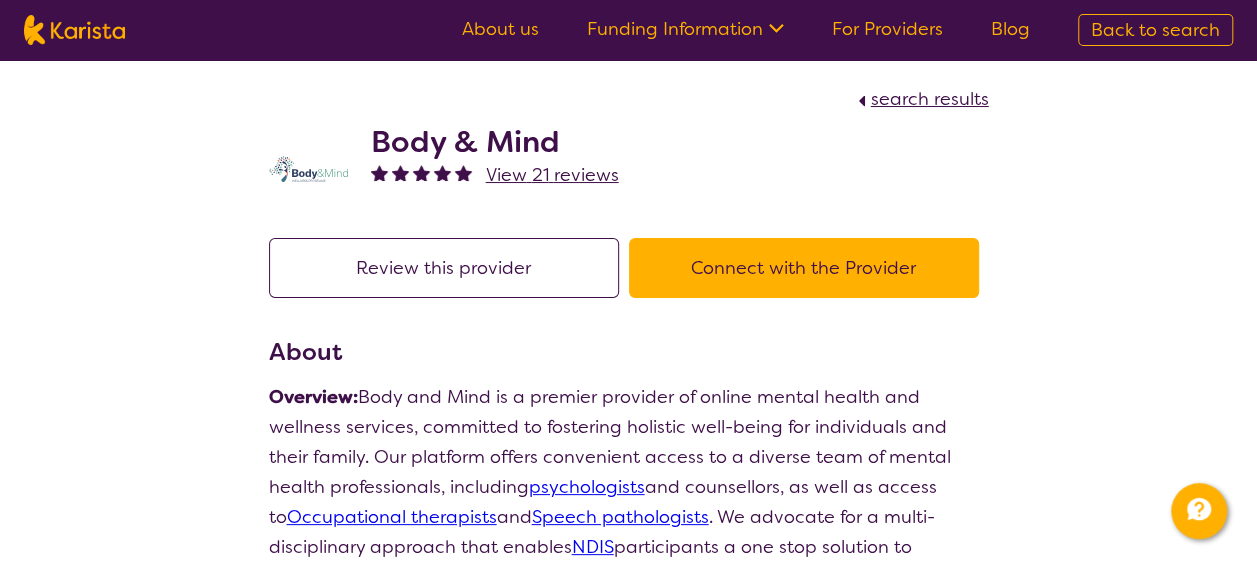 click on "Connect with the Provider" at bounding box center [804, 268] 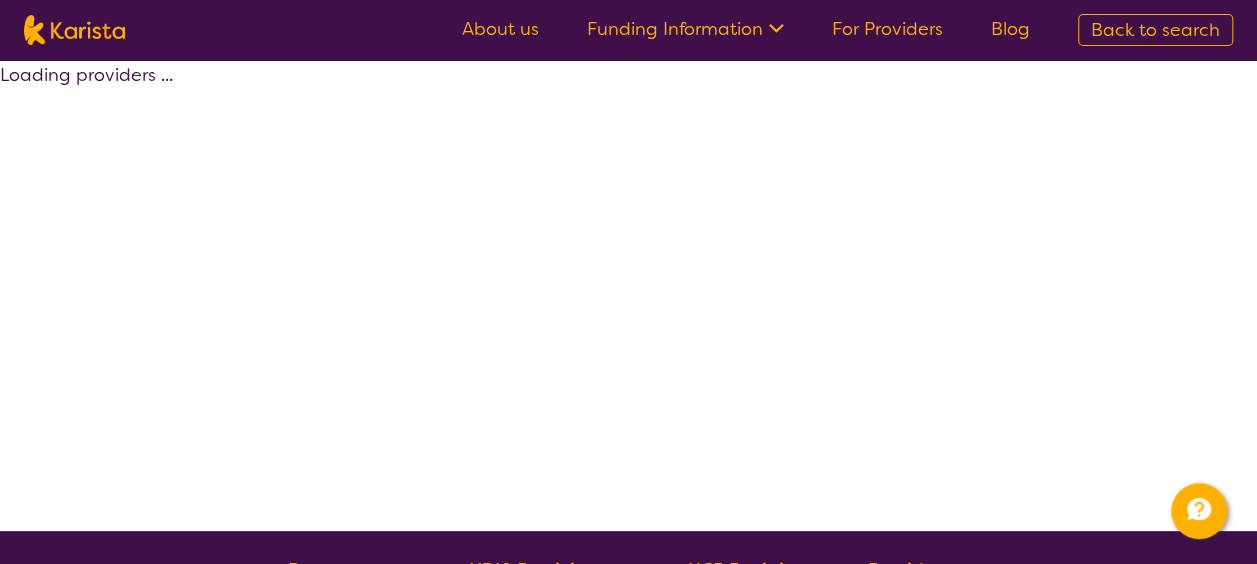 scroll, scrollTop: 404, scrollLeft: 0, axis: vertical 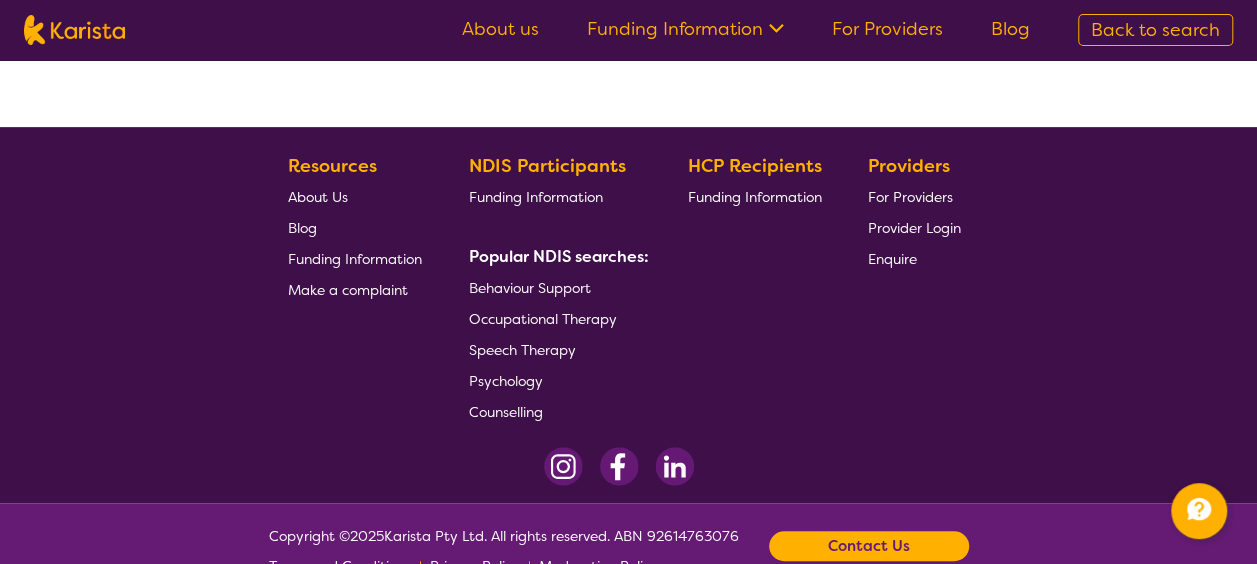 select on "by_score" 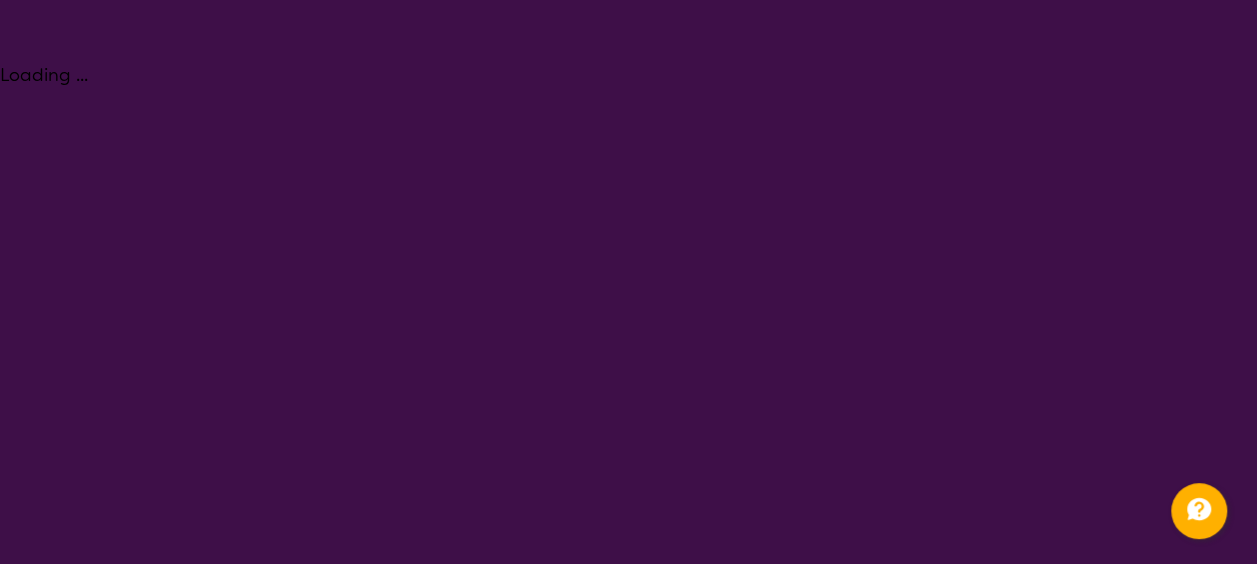 scroll, scrollTop: 0, scrollLeft: 0, axis: both 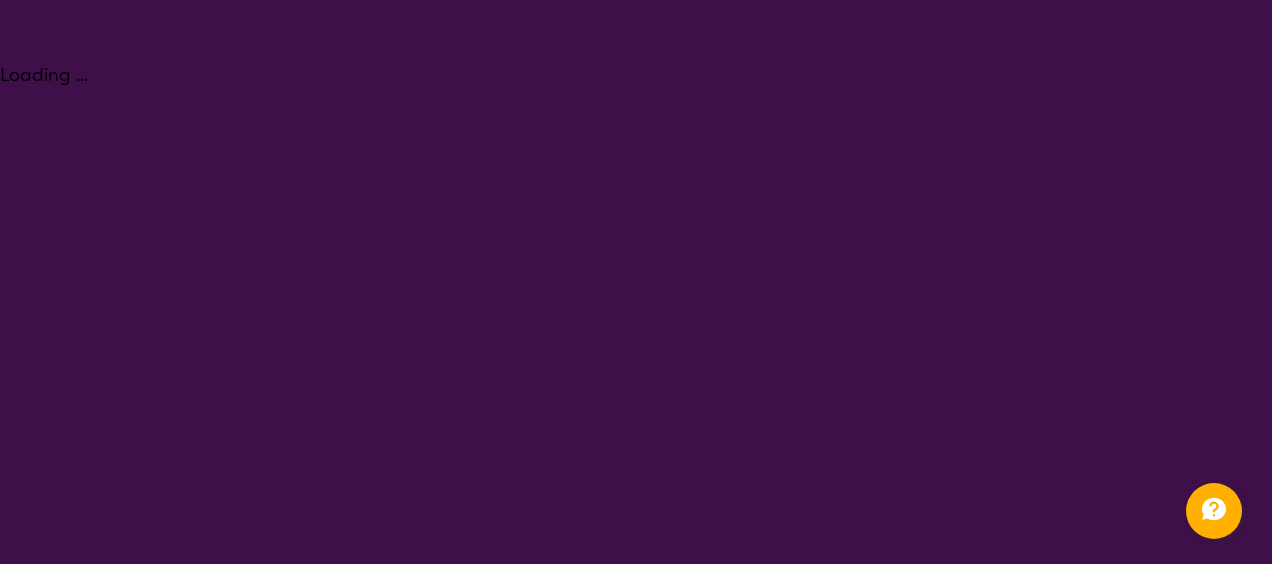 select on "Psychology" 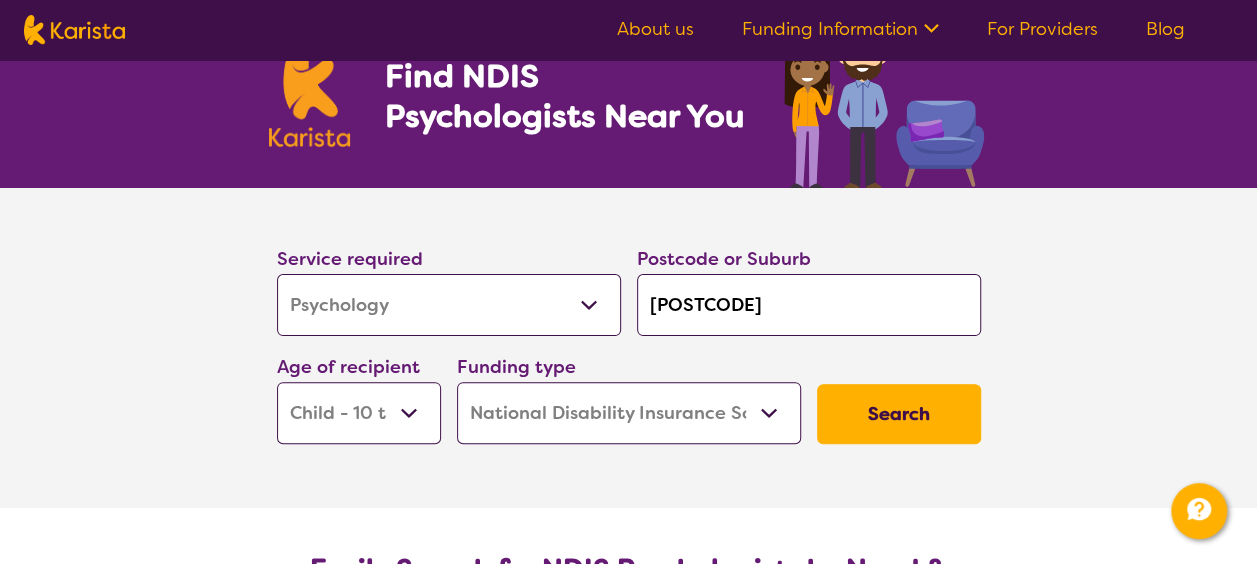 scroll, scrollTop: 92, scrollLeft: 0, axis: vertical 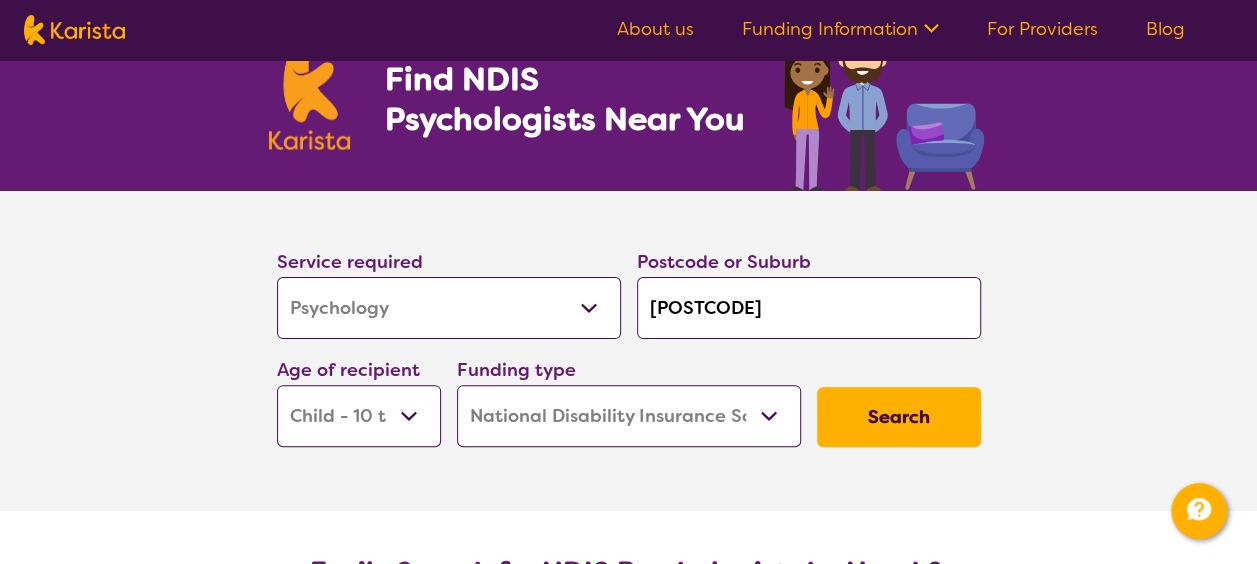 click on "Home Care Package (HCP) National Disability Insurance Scheme (NDIS) I don't know" at bounding box center (629, 416) 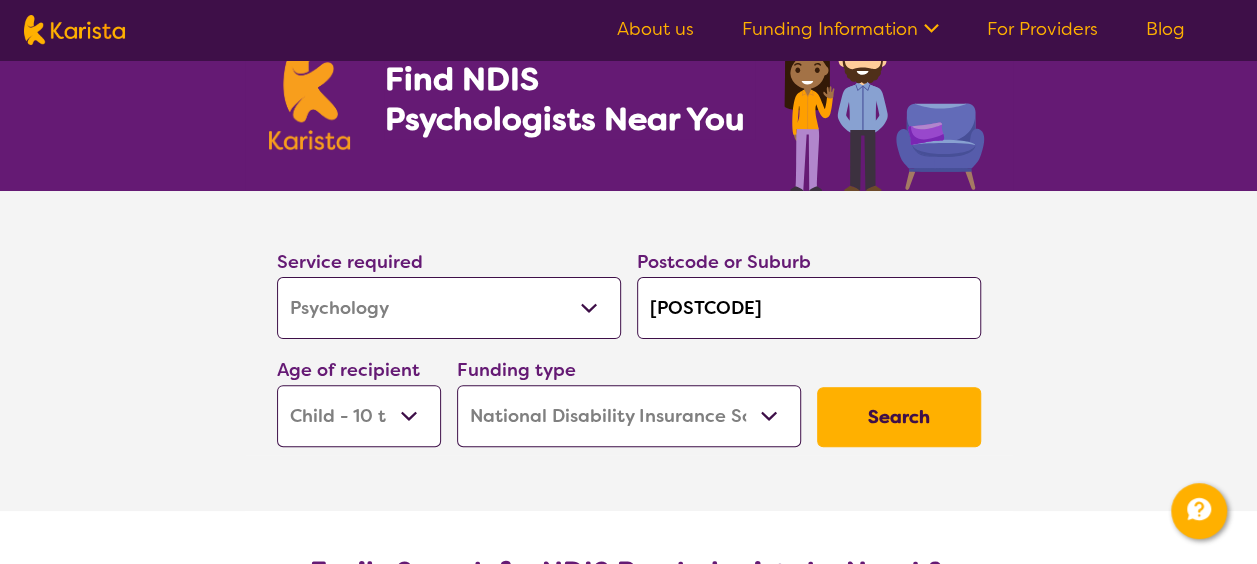 click on "Home Care Package (HCP) National Disability Insurance Scheme (NDIS) I don't know" at bounding box center (629, 416) 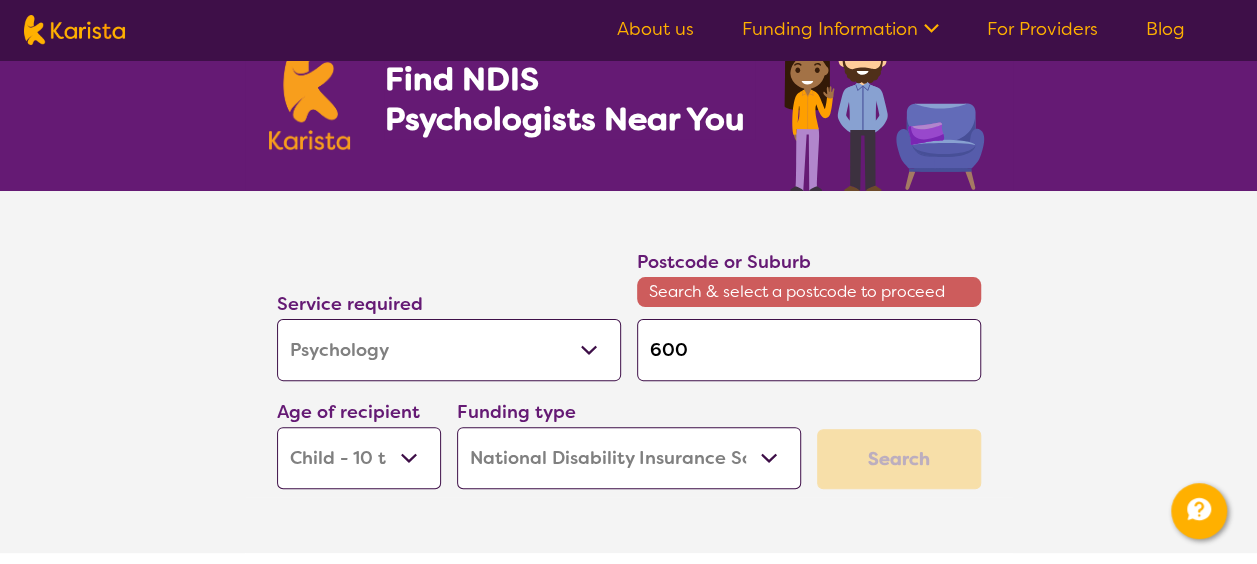 type on "60" 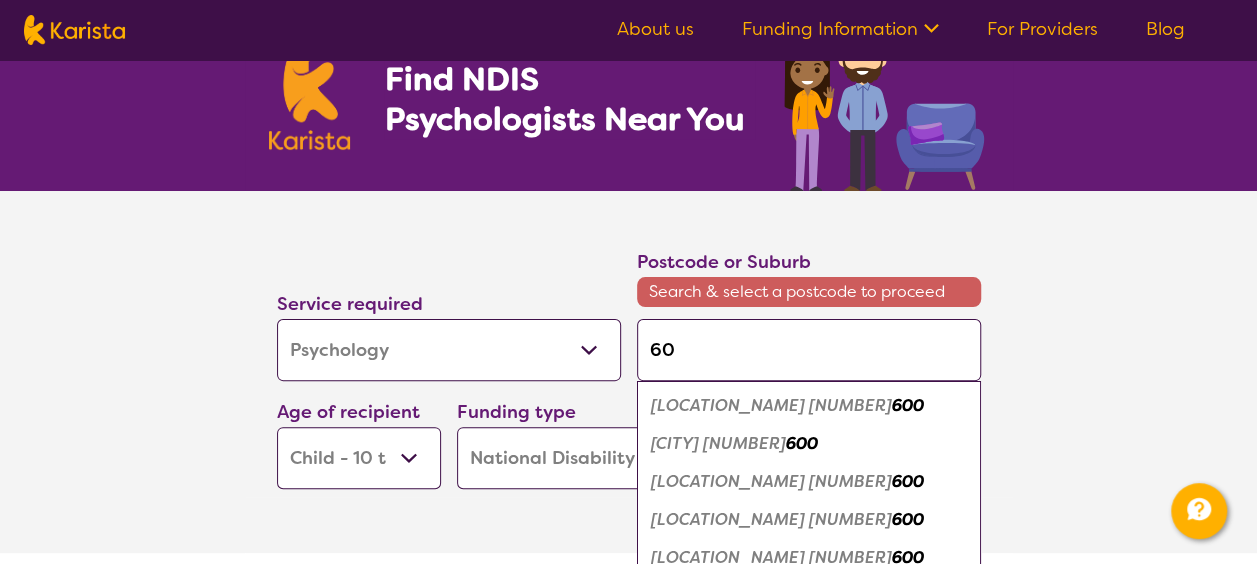 type on "6" 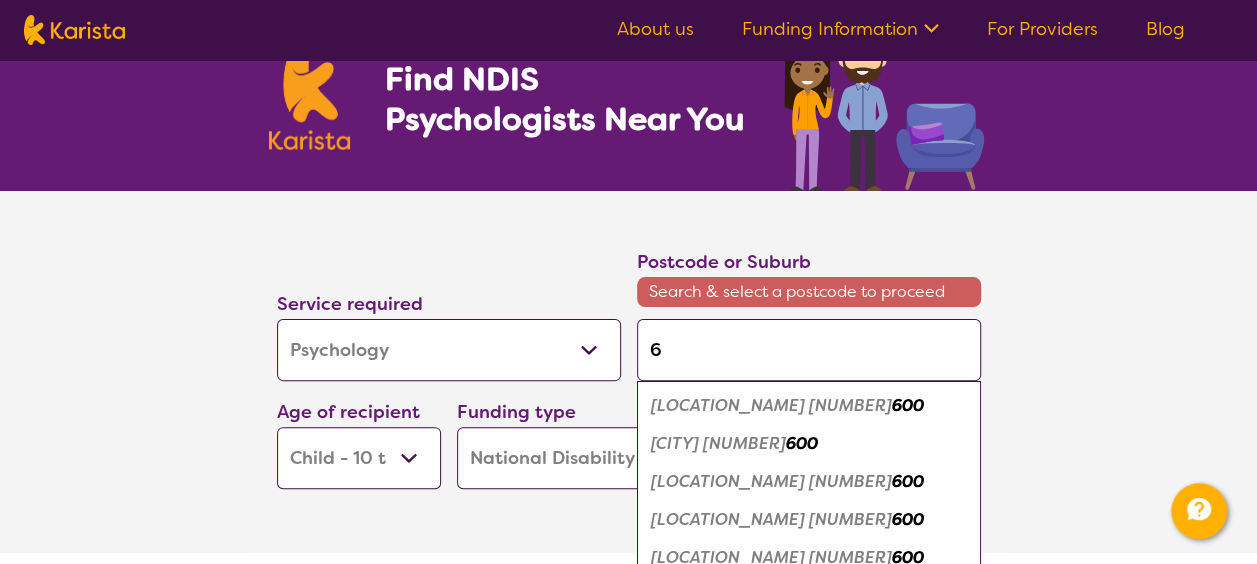 type on "6" 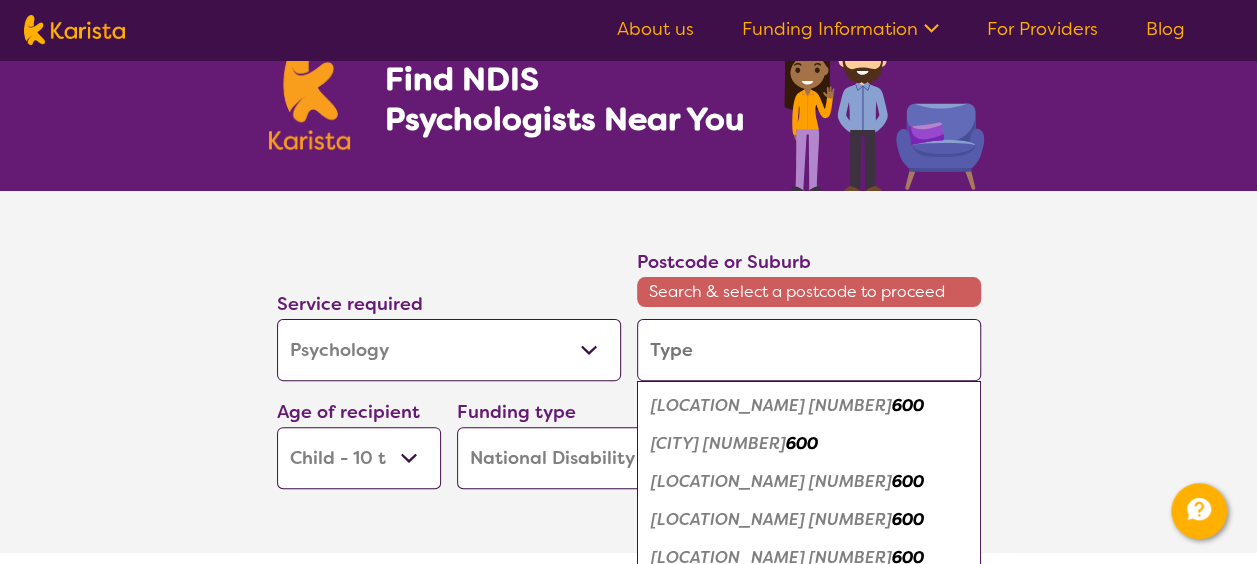 type 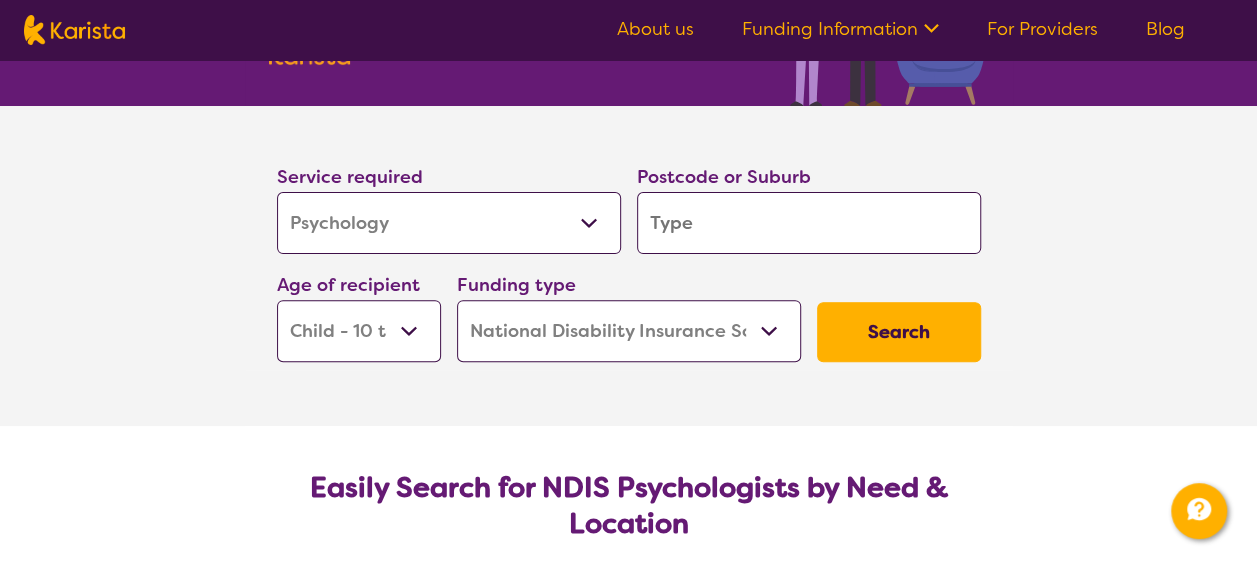 scroll, scrollTop: 178, scrollLeft: 0, axis: vertical 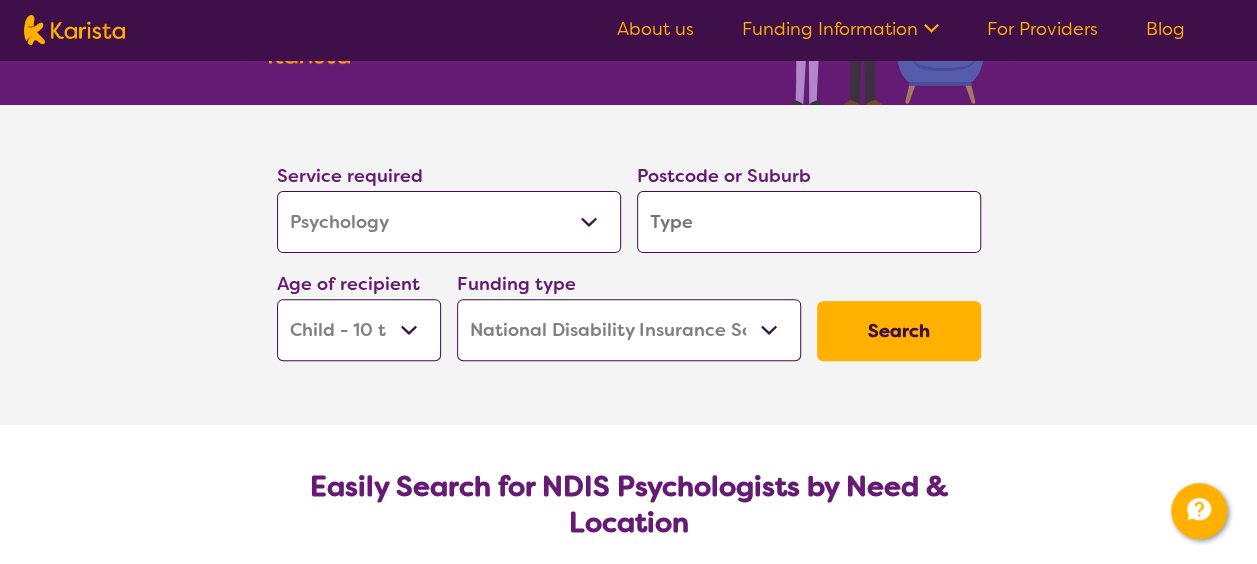 click at bounding box center [809, 222] 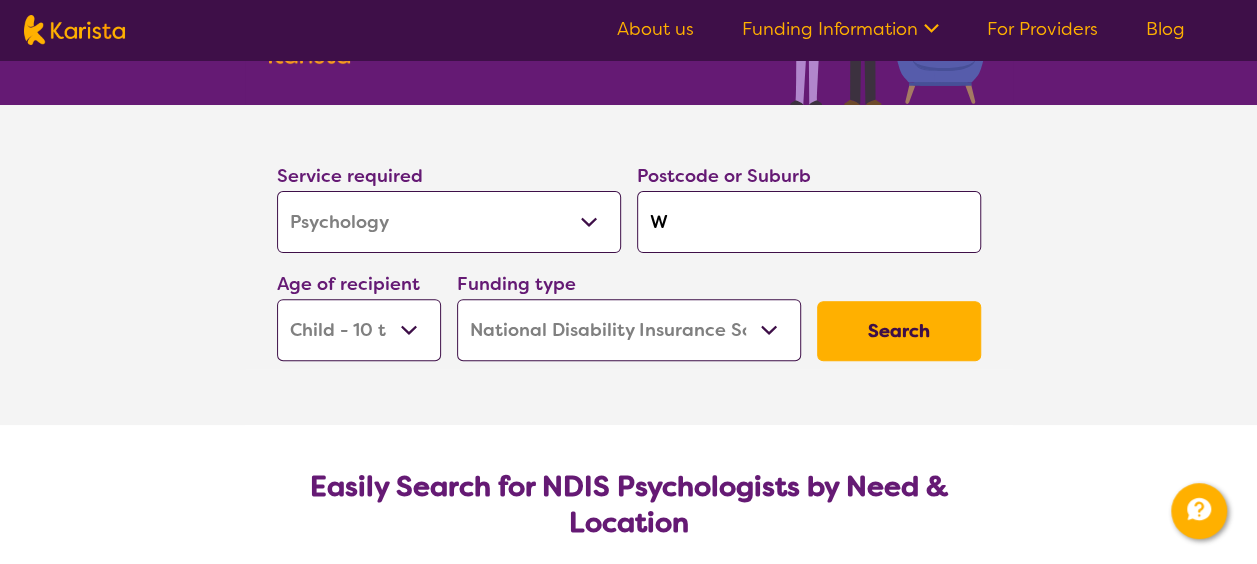 type on "W" 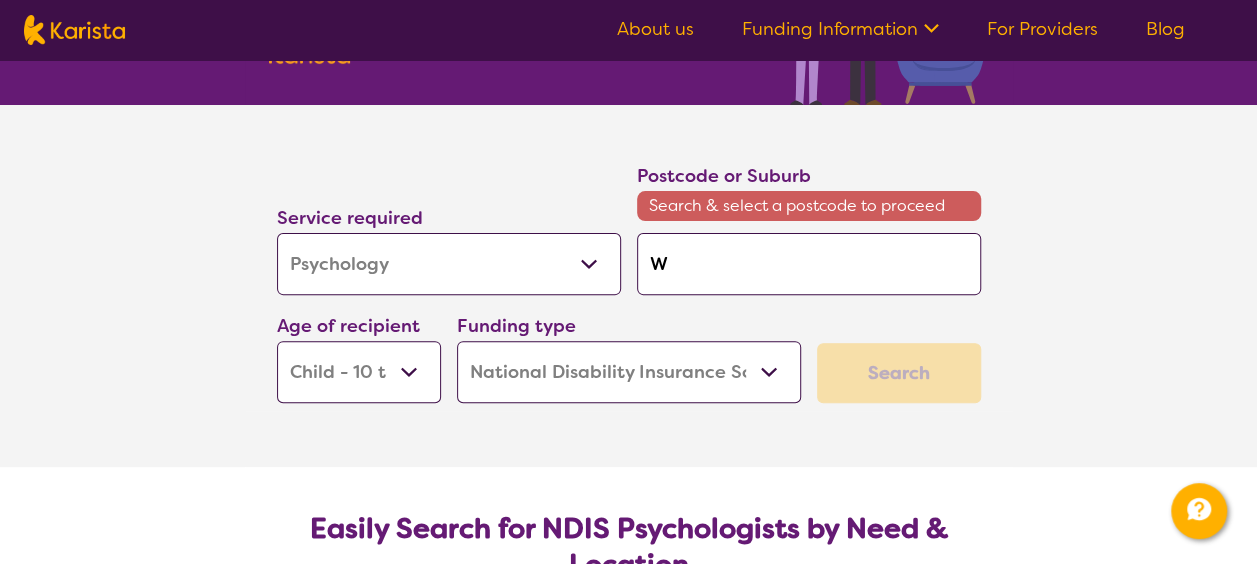 type on "Wa" 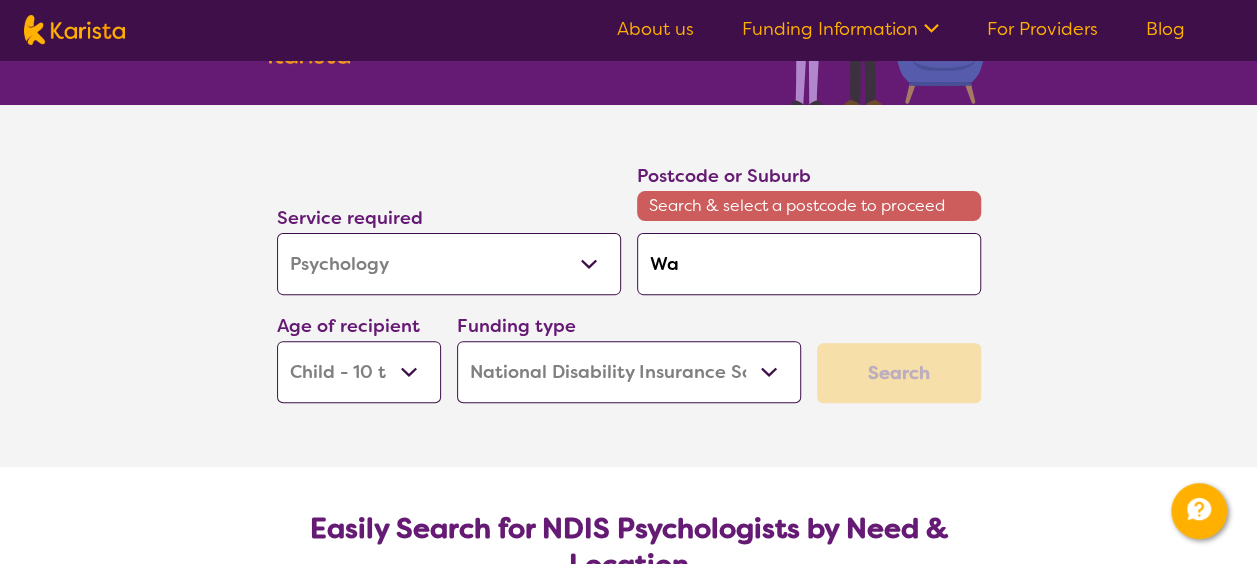 type on "[CITY]" 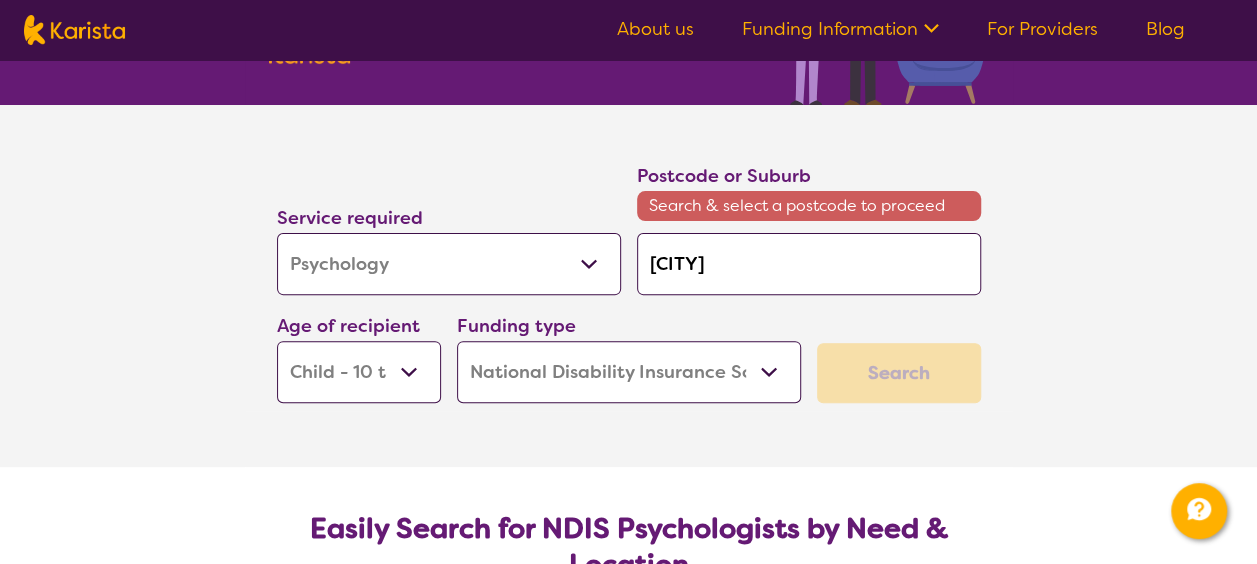 type on "[CITY]" 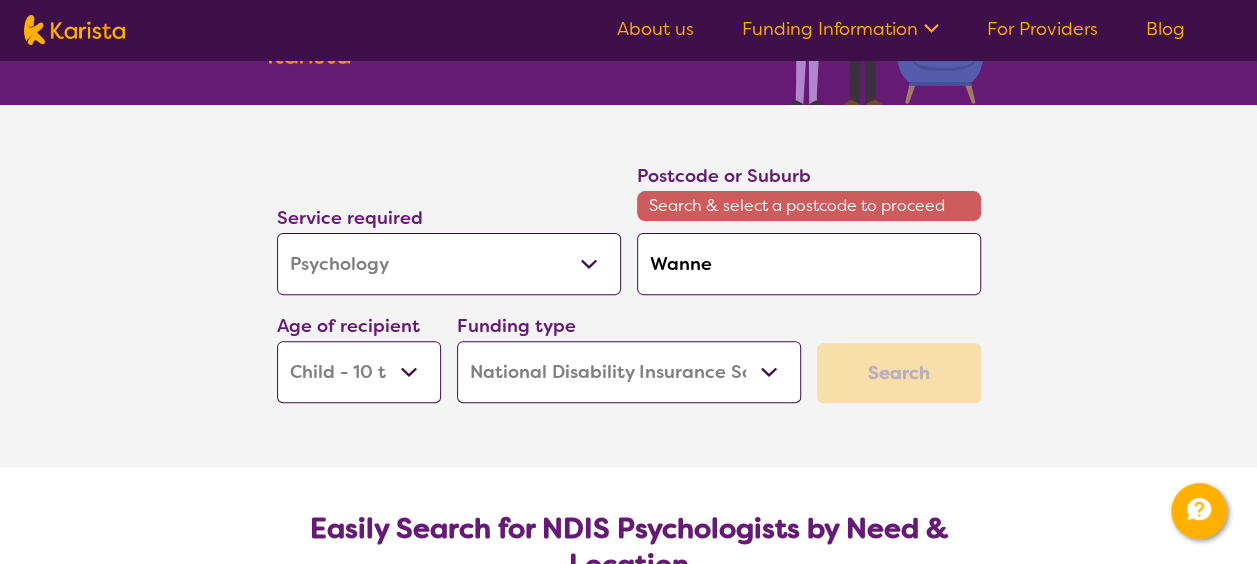 type on "[CITY]" 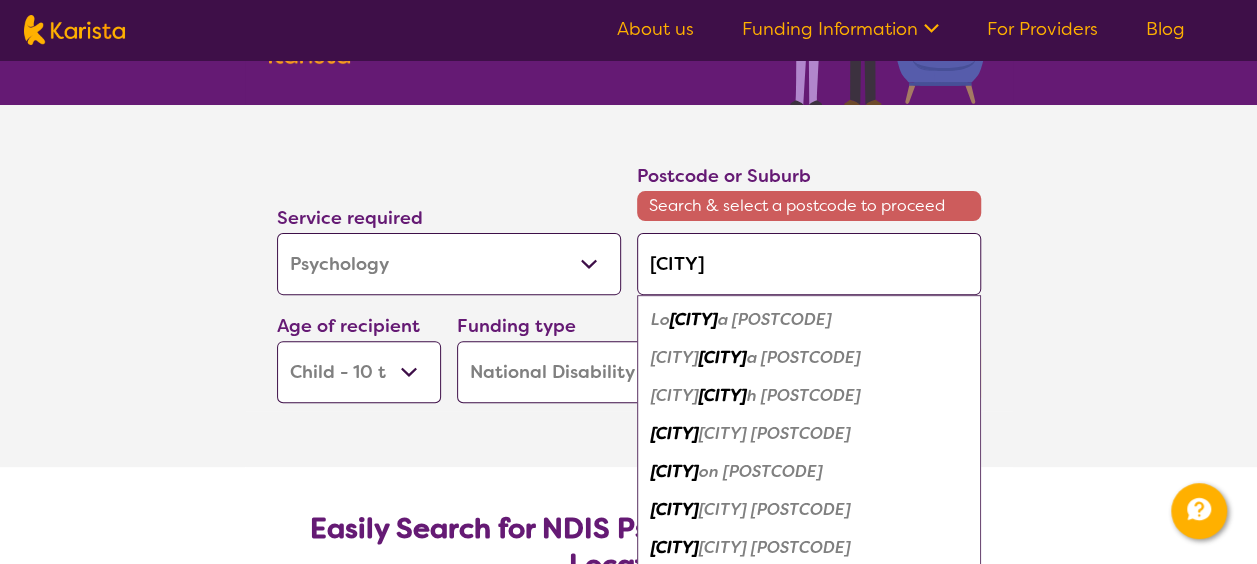 type on "[CITY]" 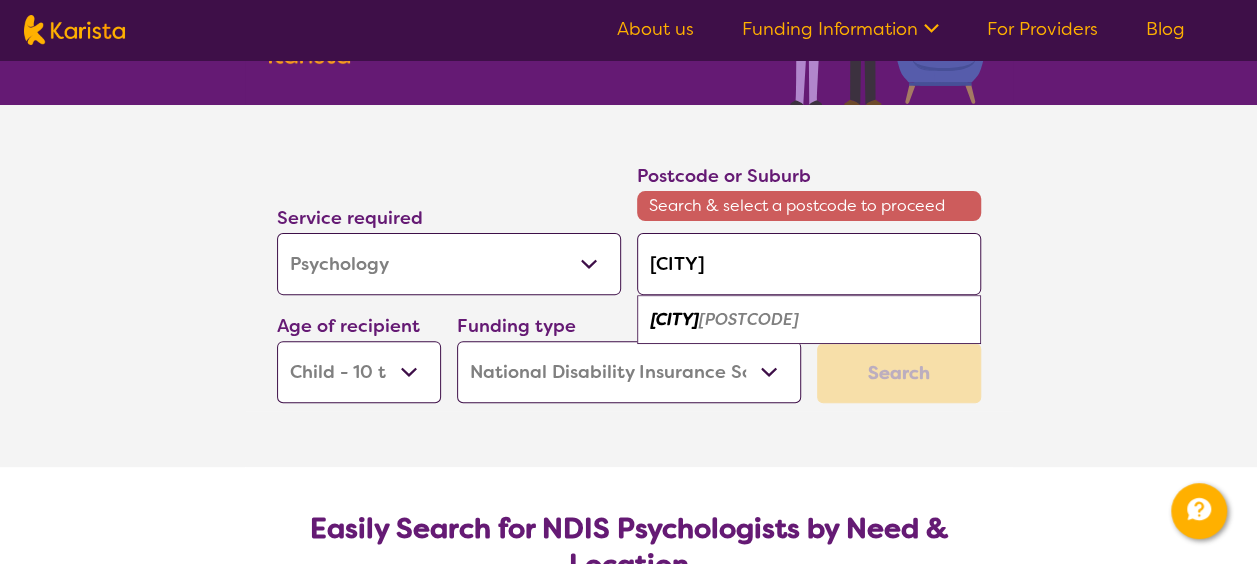 click on "[CITY]" at bounding box center [675, 319] 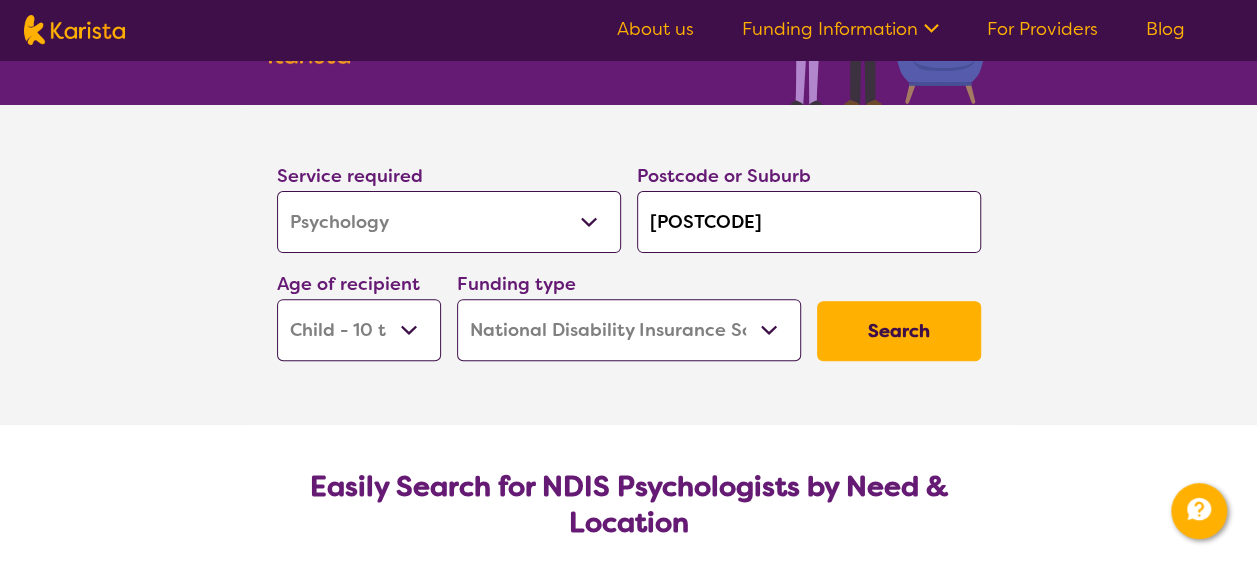 click on "Search" at bounding box center (899, 331) 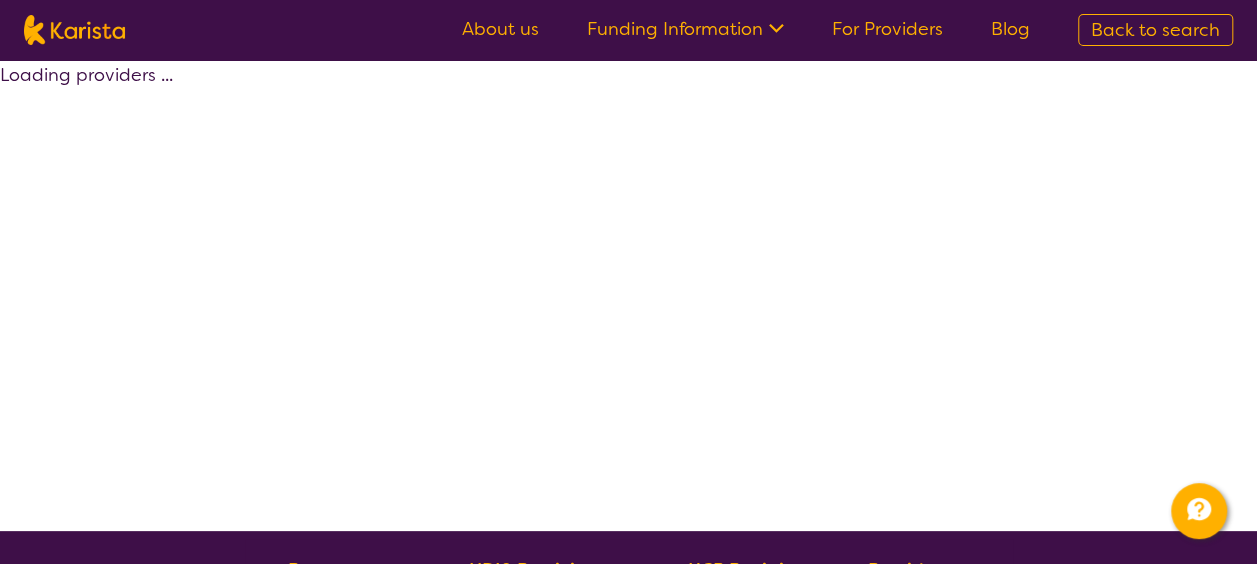 select on "by_score" 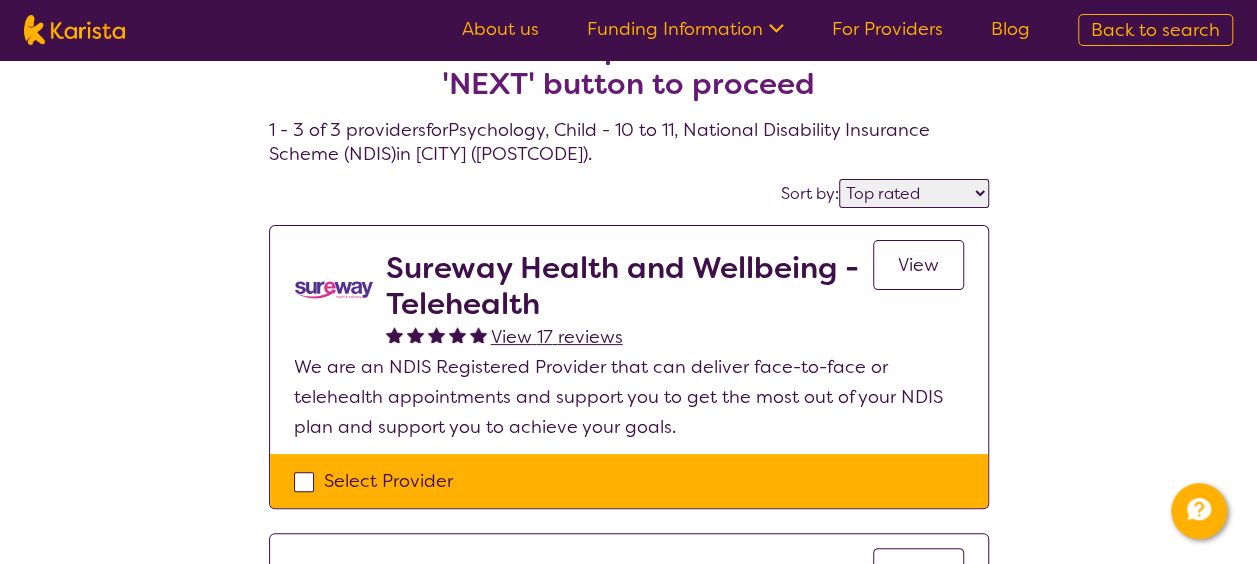 scroll, scrollTop: 0, scrollLeft: 0, axis: both 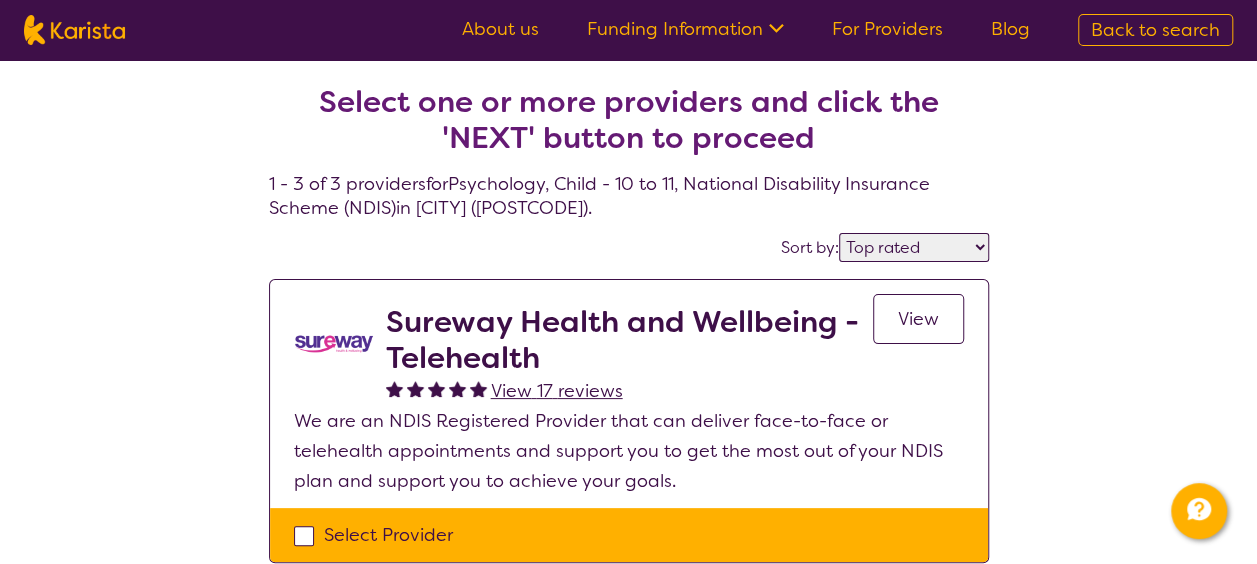 click on "Highly reviewed Top rated" at bounding box center [914, 247] 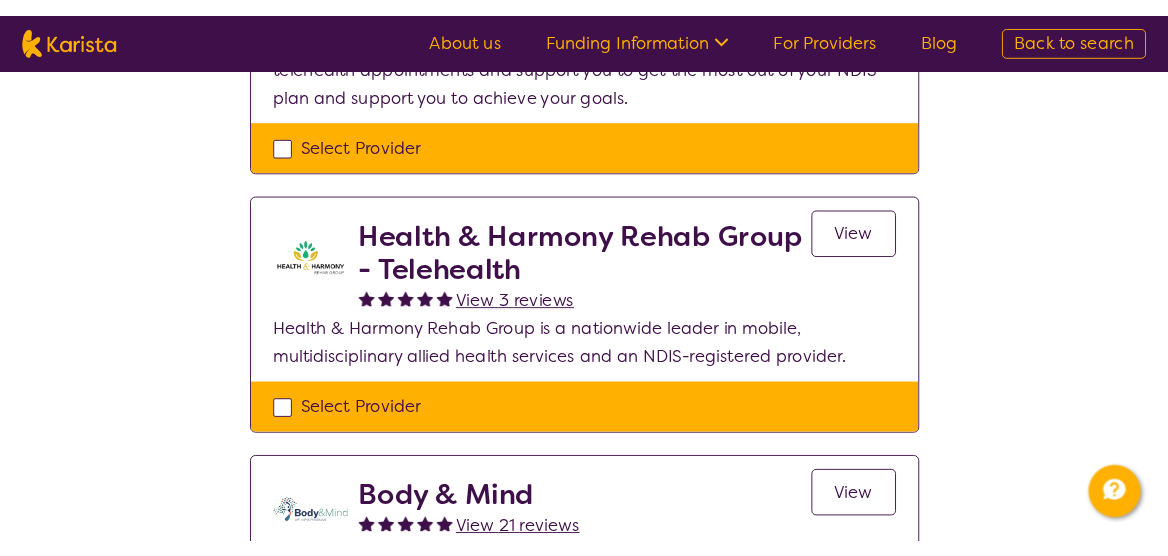 scroll, scrollTop: 392, scrollLeft: 0, axis: vertical 